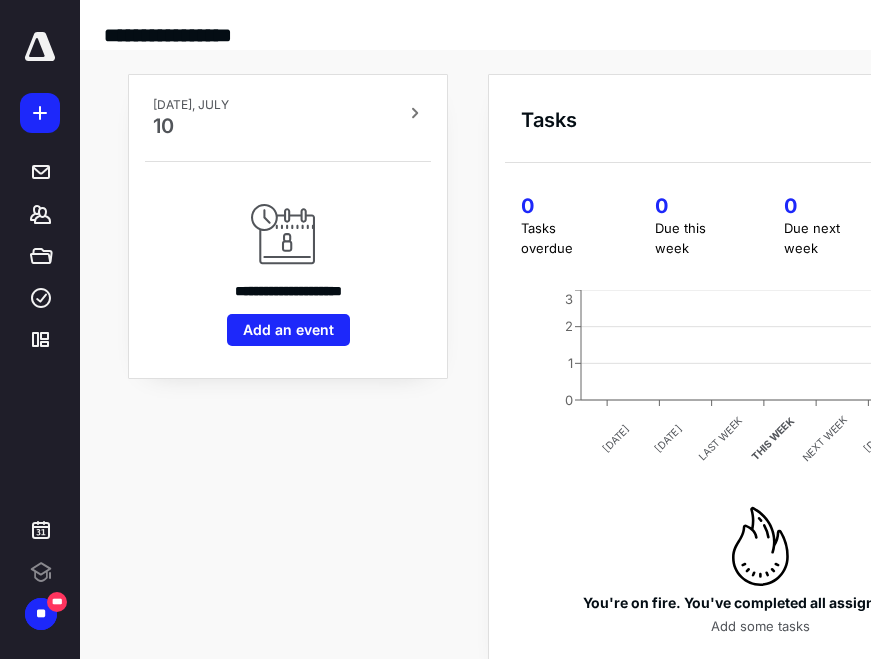 scroll, scrollTop: 0, scrollLeft: 0, axis: both 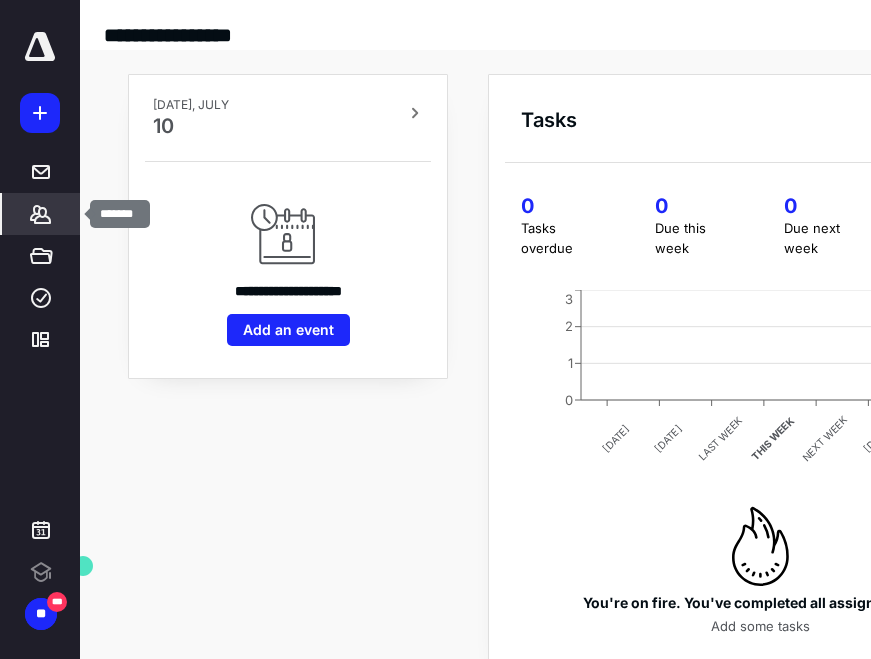 click 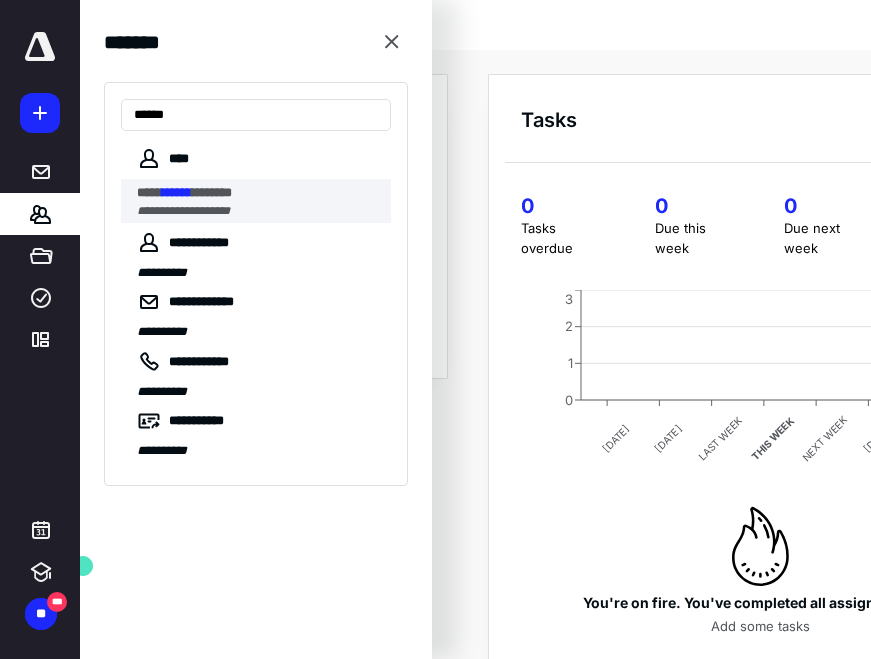 type on "******" 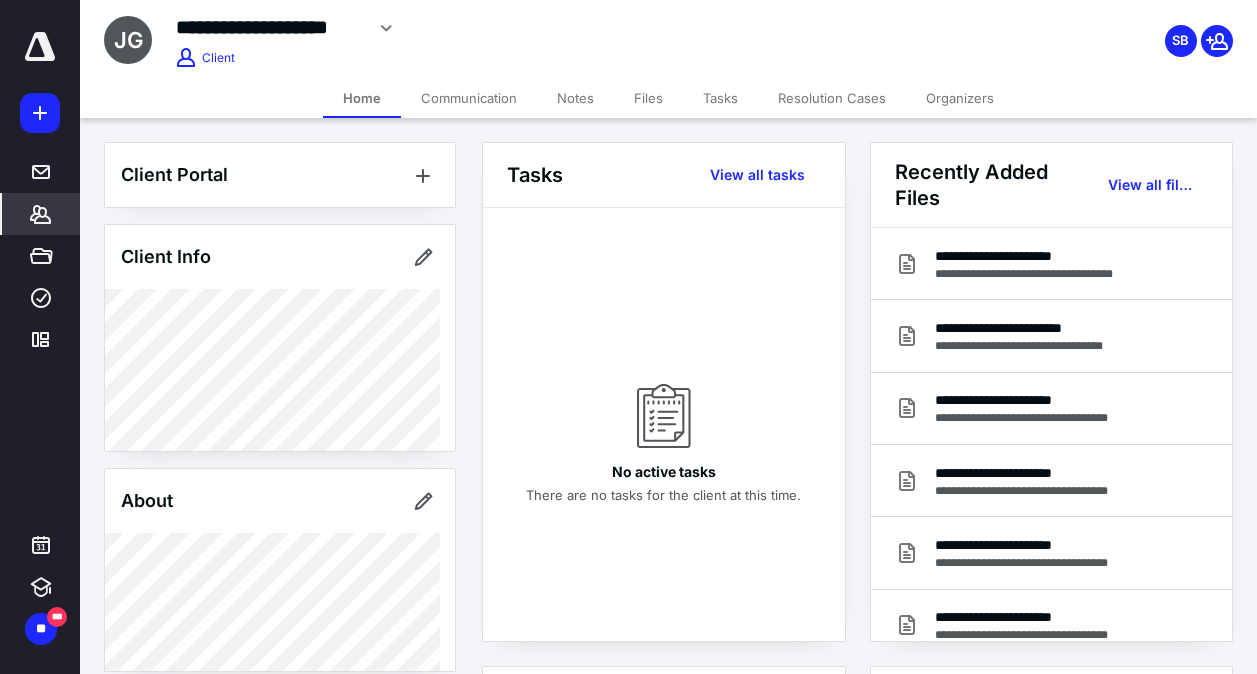 click on "Files" at bounding box center (648, 98) 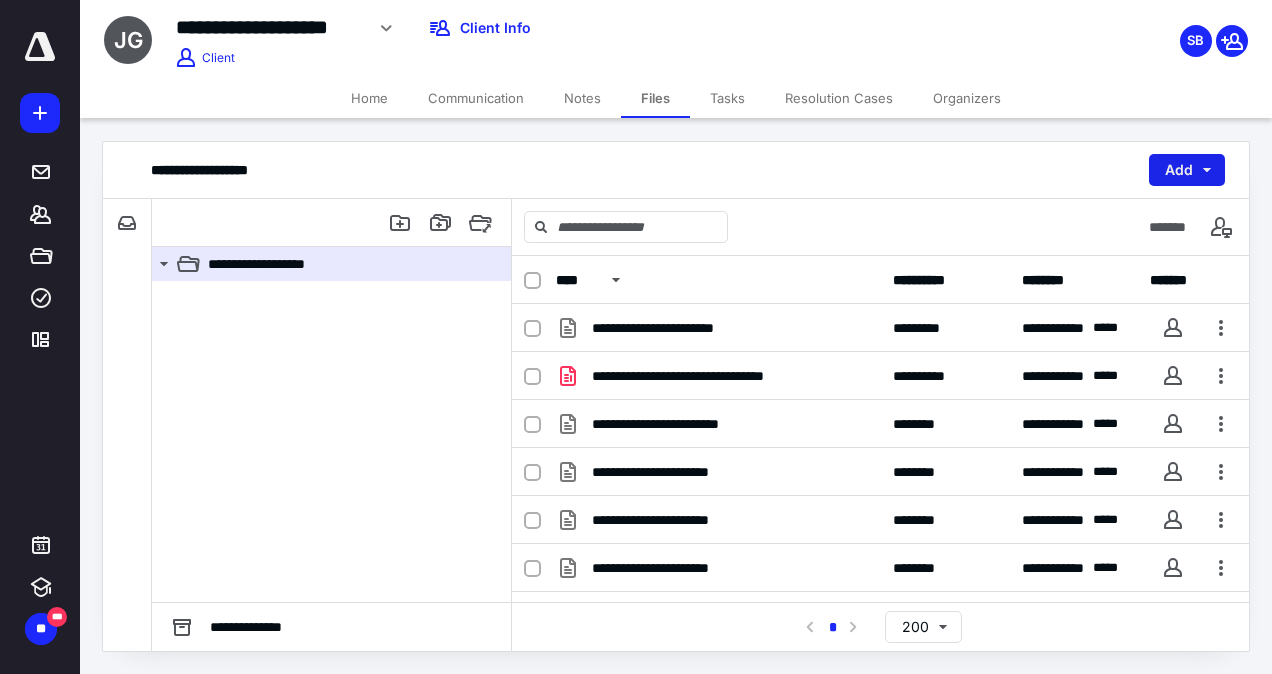 click on "Add" at bounding box center (1187, 170) 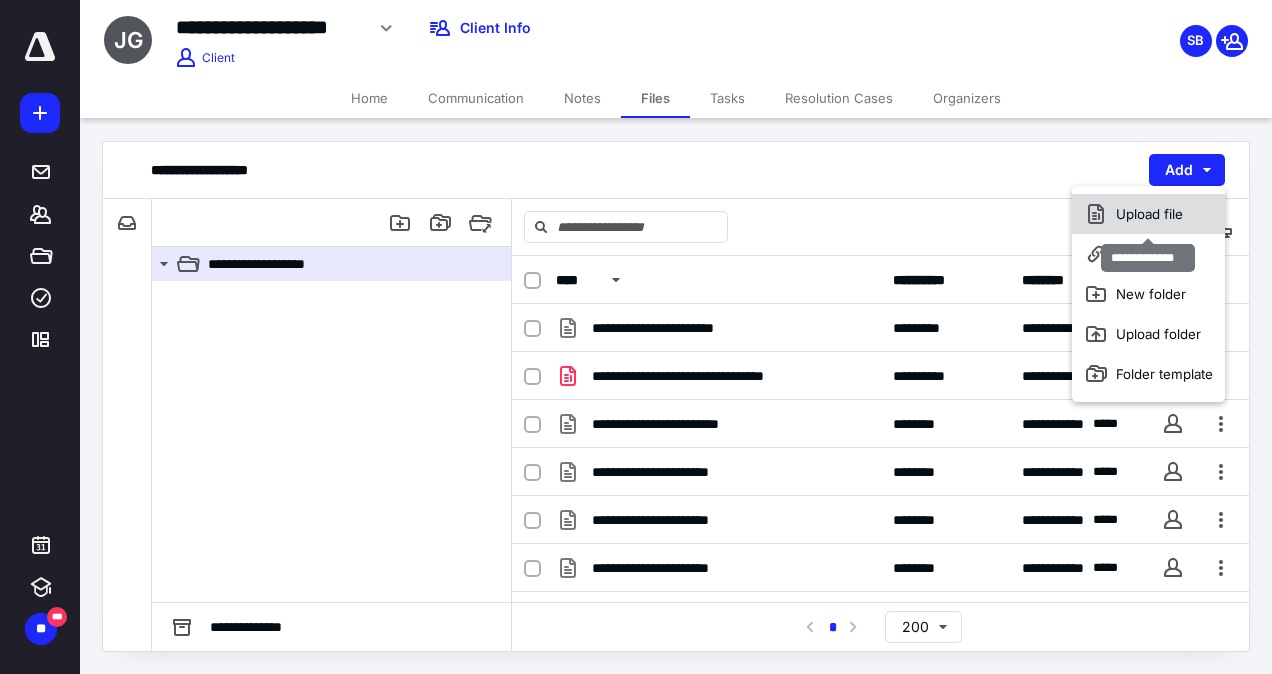 click on "Upload file" at bounding box center (1148, 214) 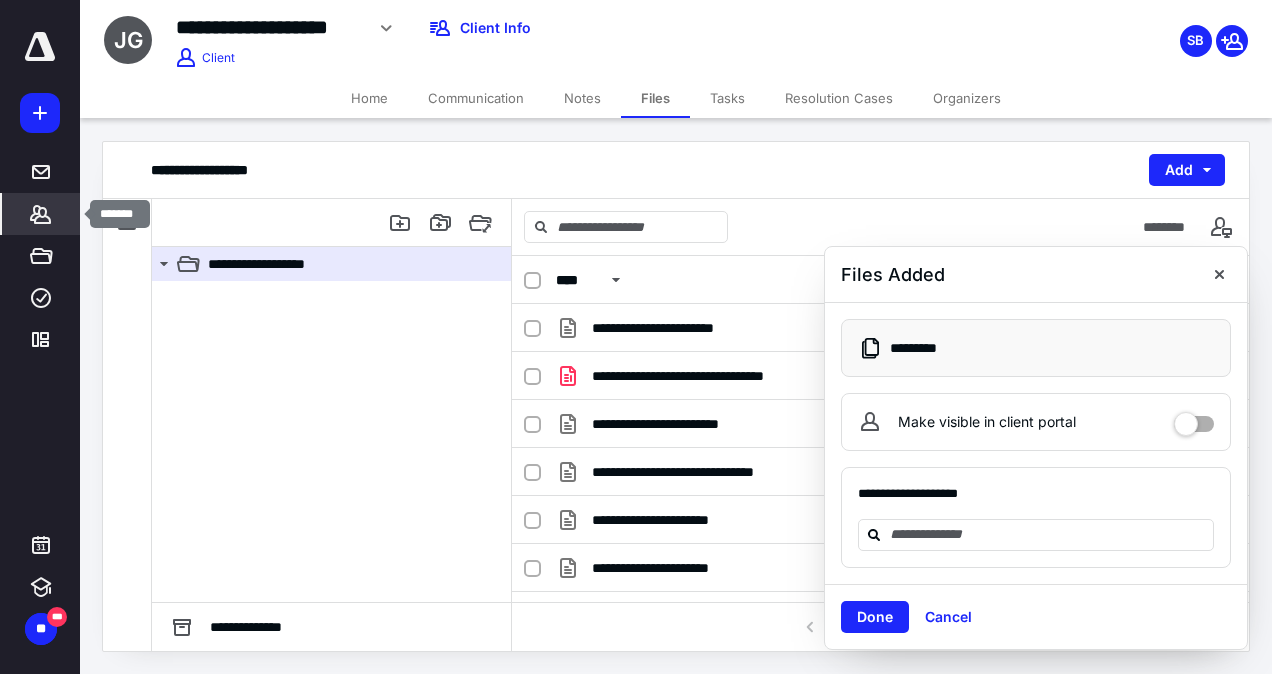 click 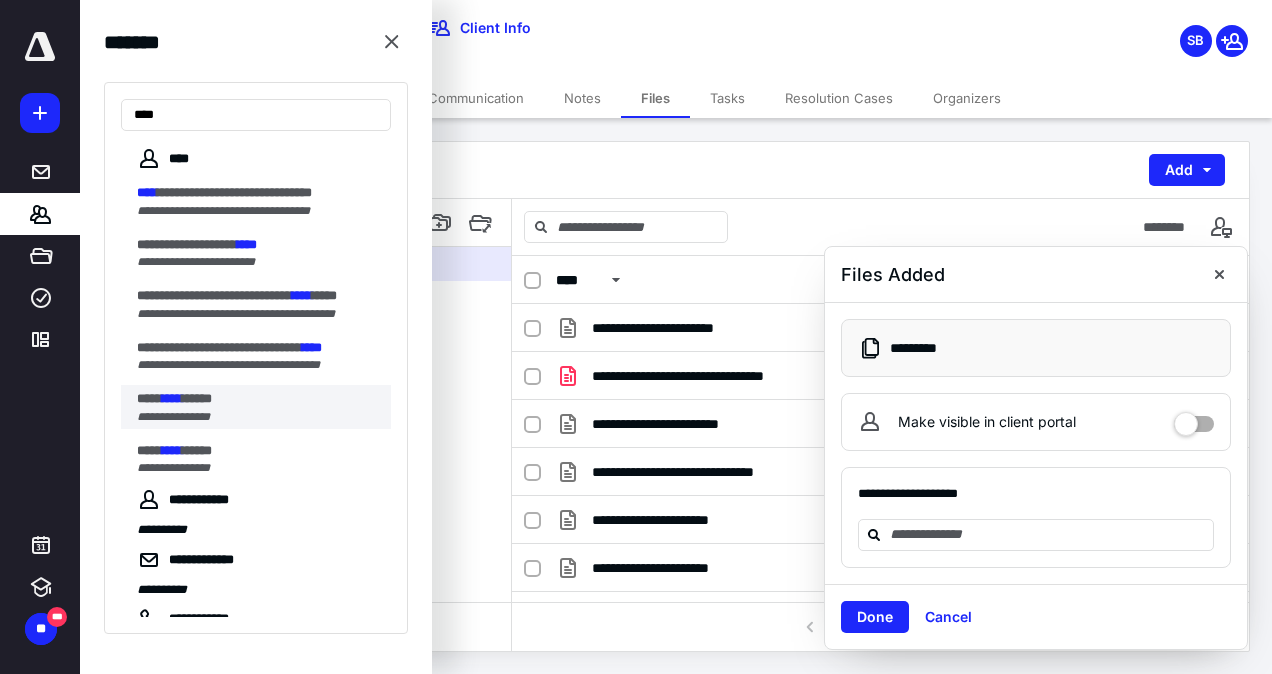 type on "****" 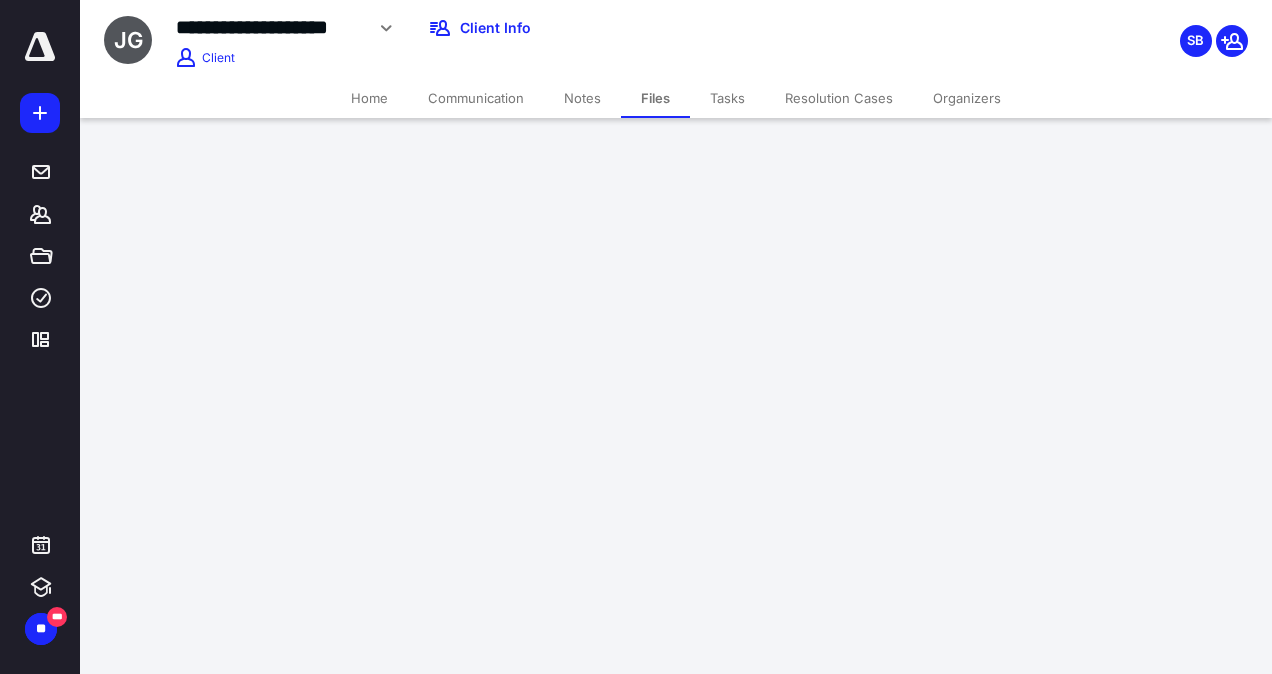 click on "**********" at bounding box center (636, 337) 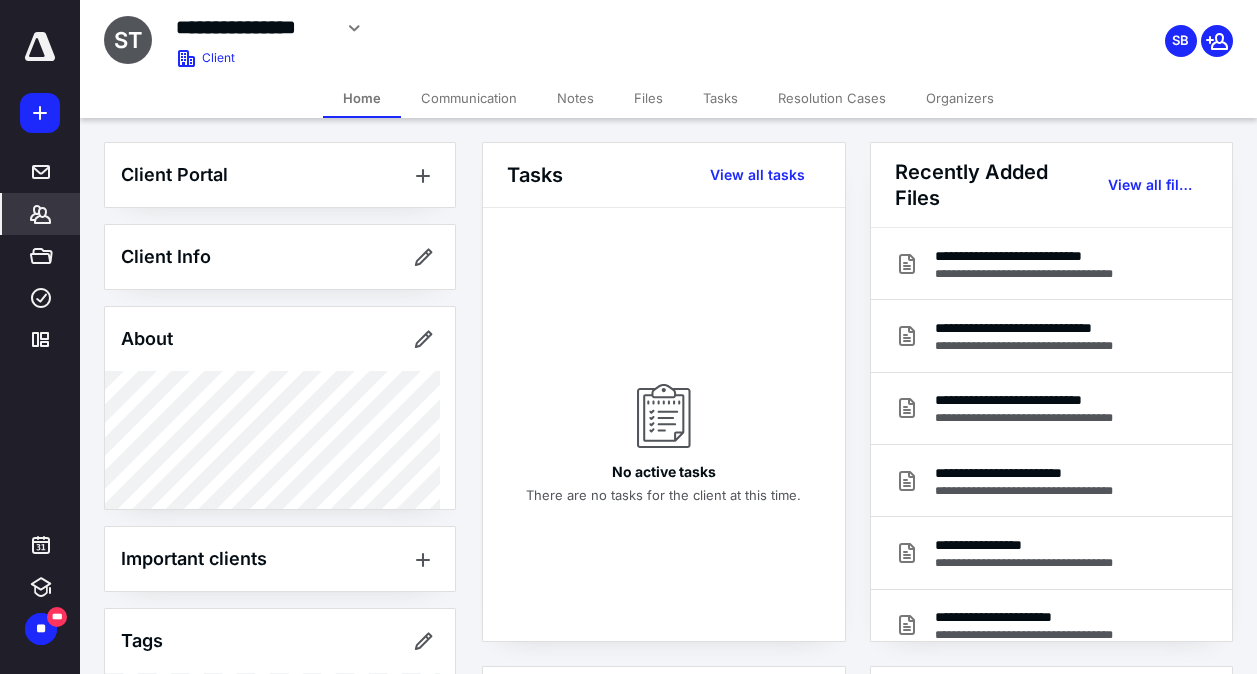 click on "Files" at bounding box center (648, 98) 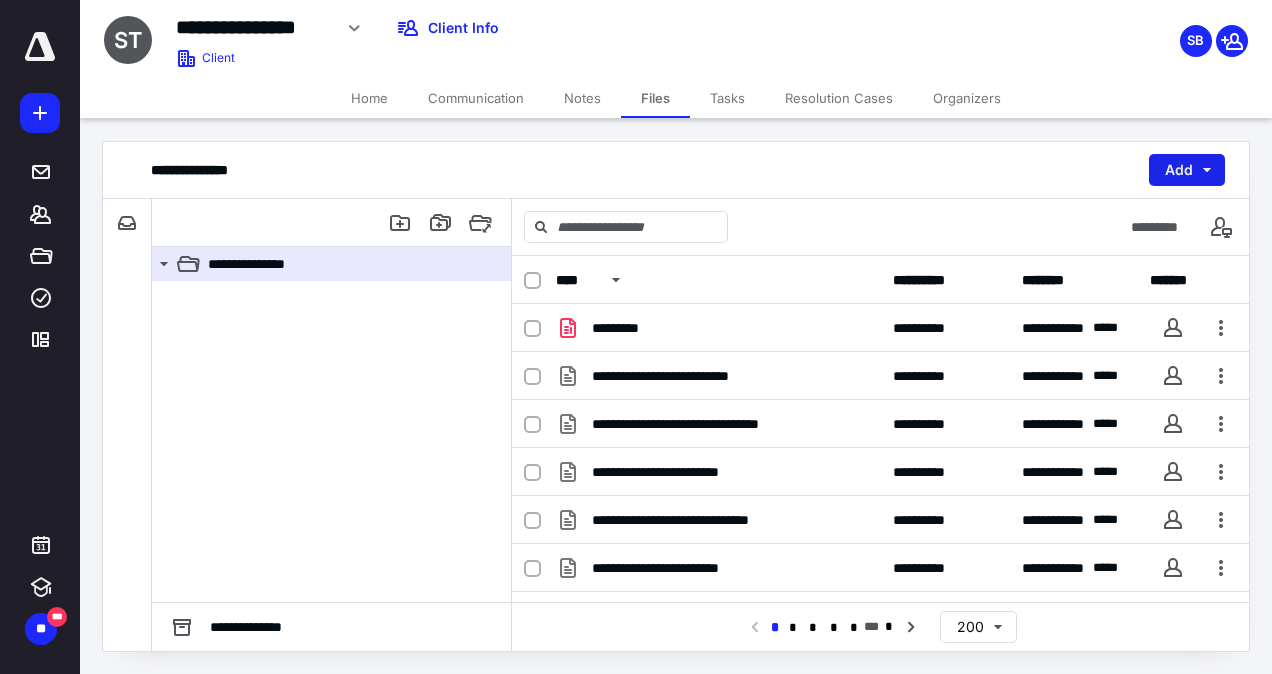 click on "Add" at bounding box center [1187, 170] 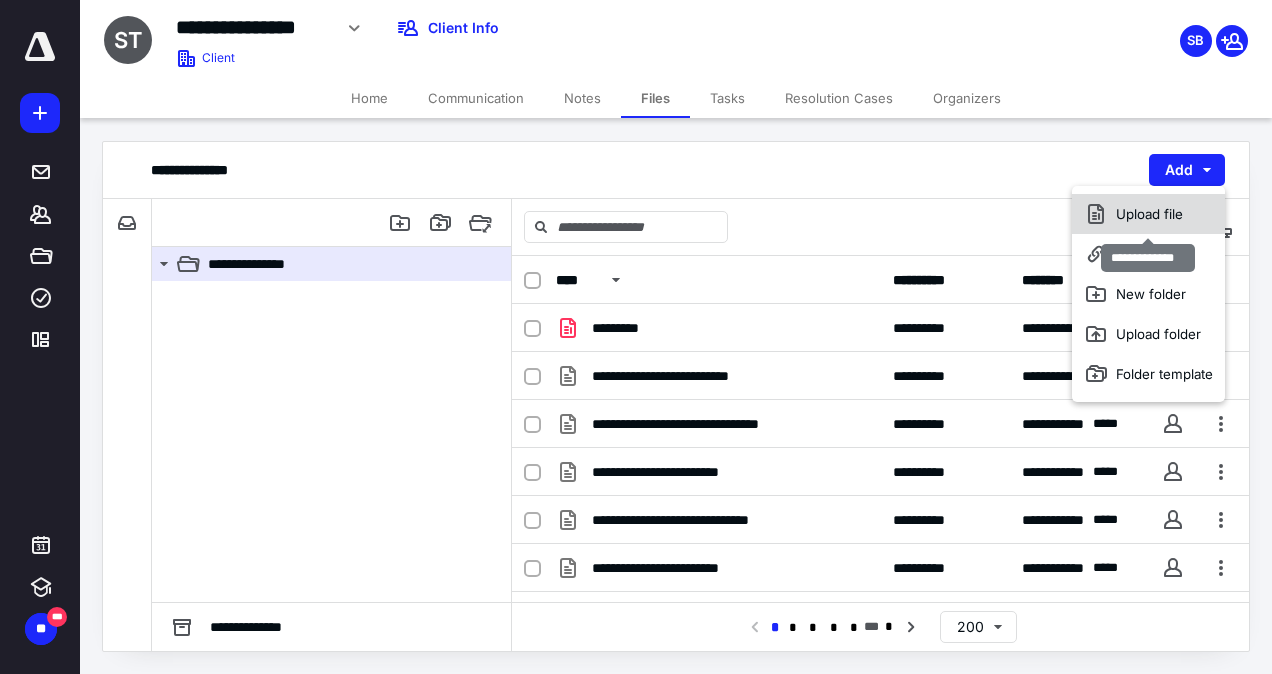 click on "Upload file" at bounding box center [1148, 214] 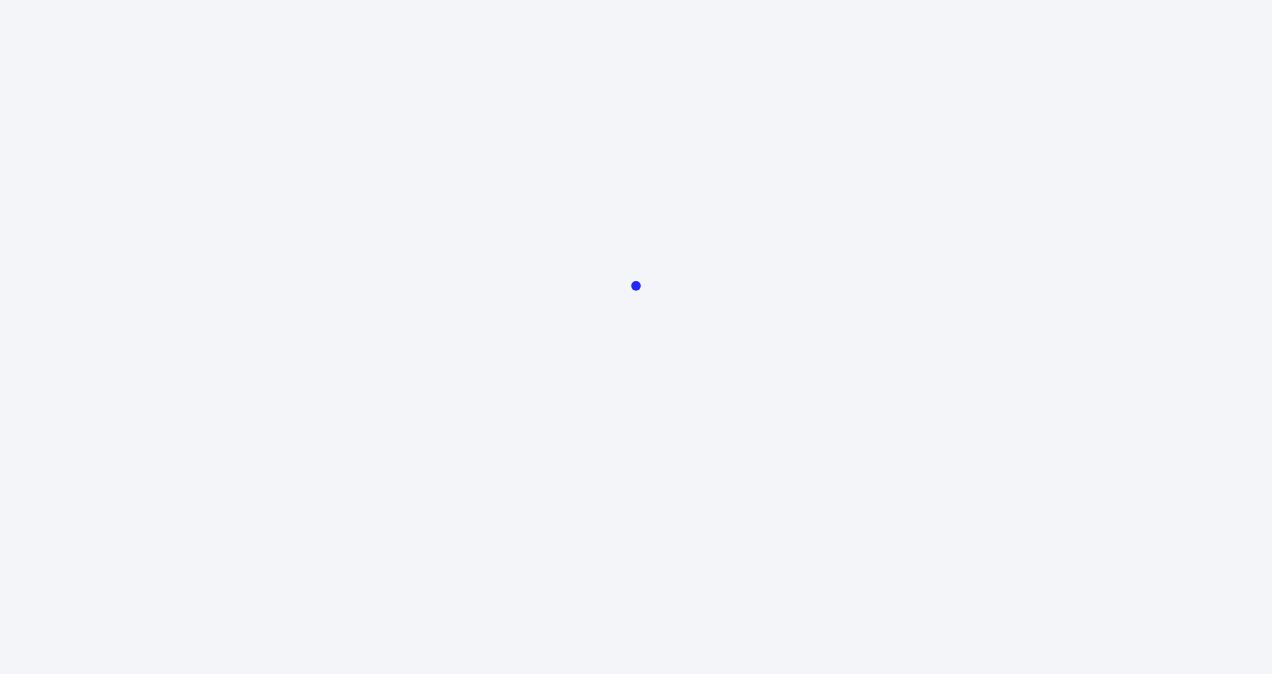 scroll, scrollTop: 0, scrollLeft: 0, axis: both 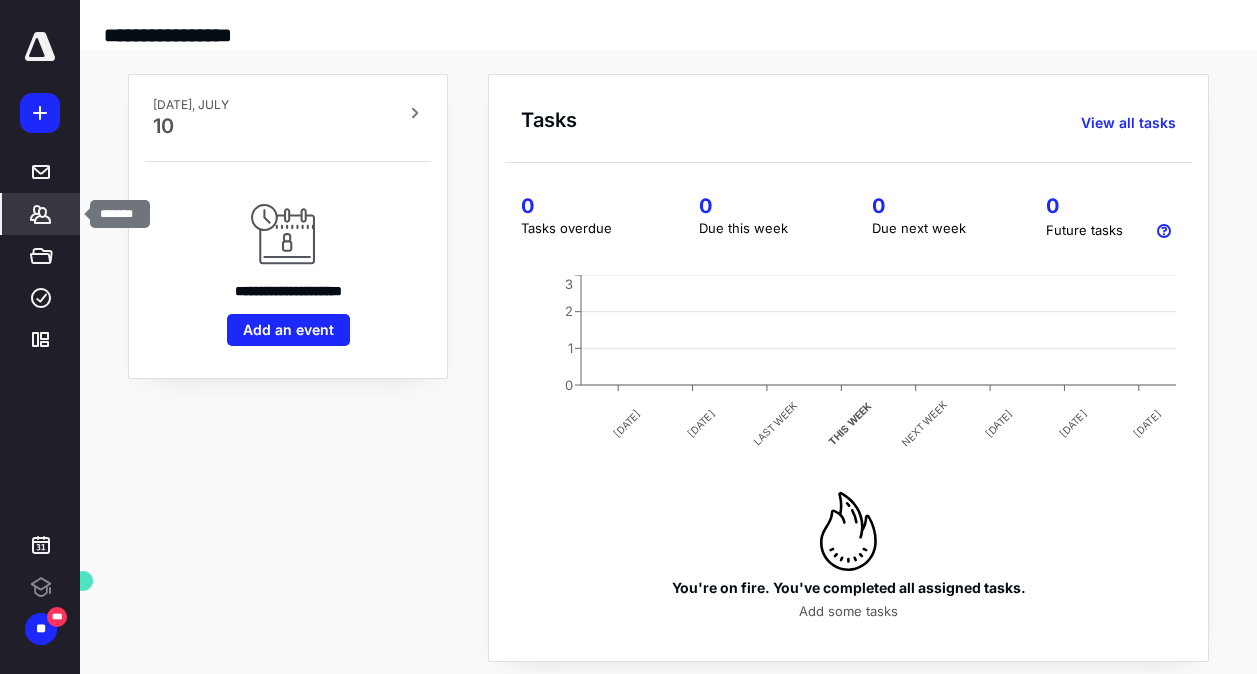 click 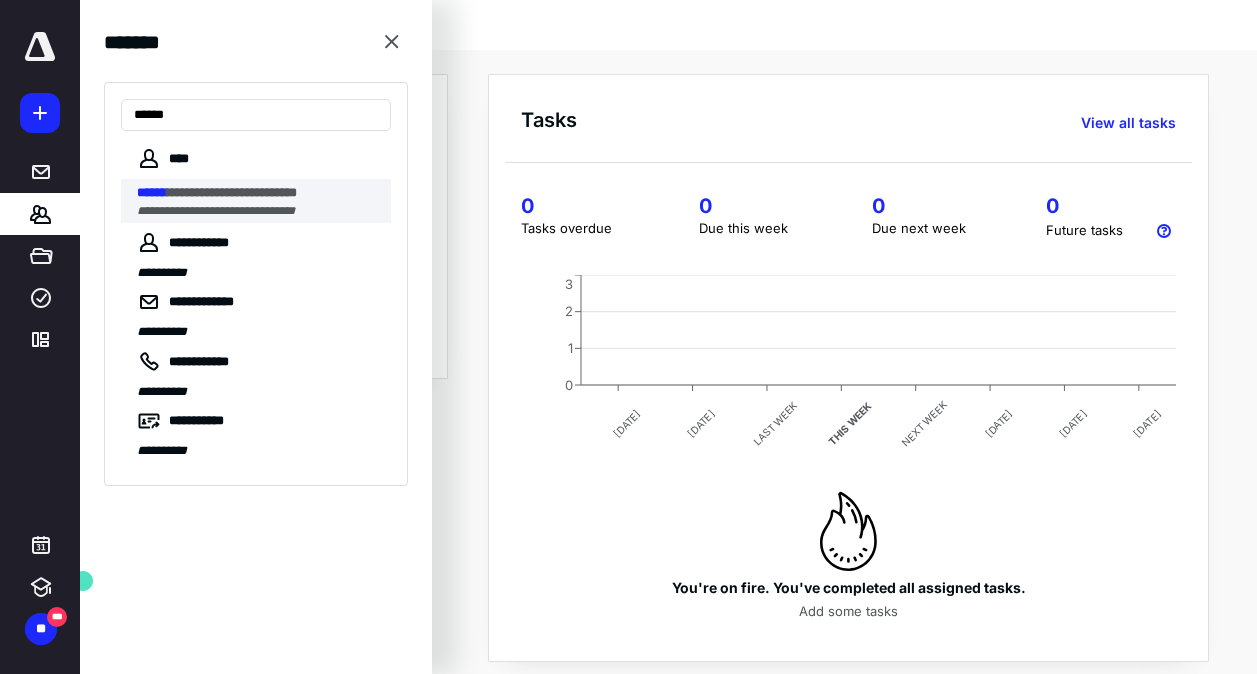 type on "******" 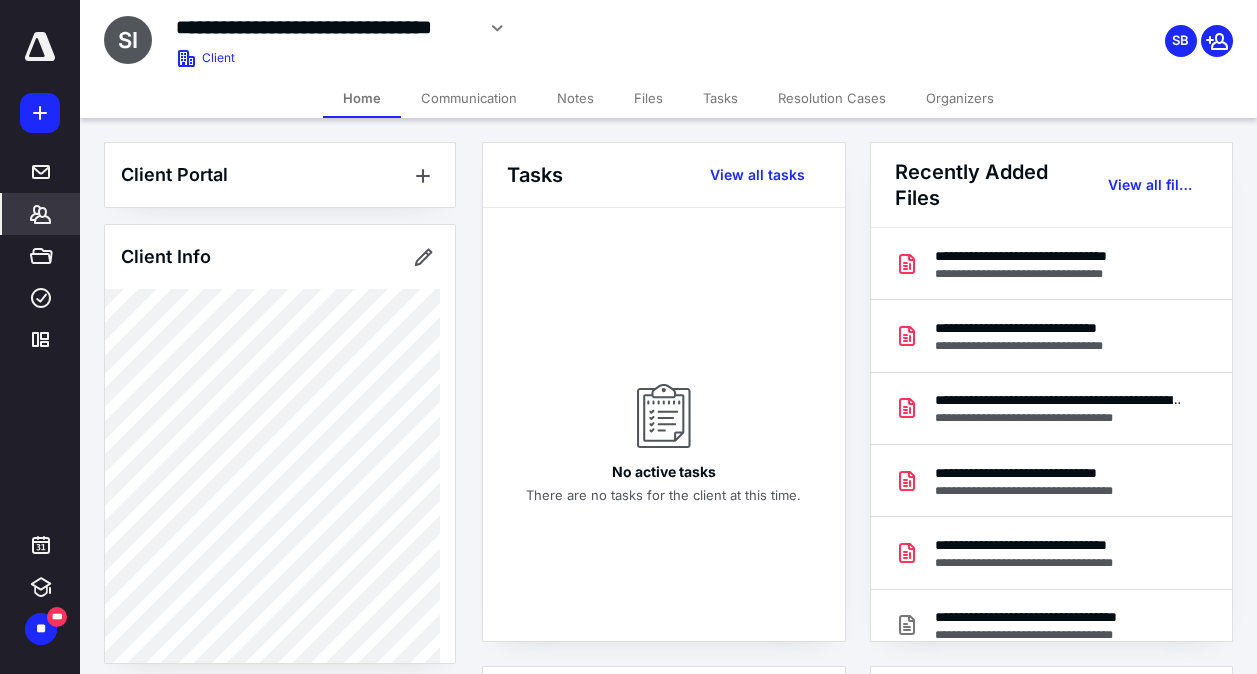 click on "Files" at bounding box center [648, 98] 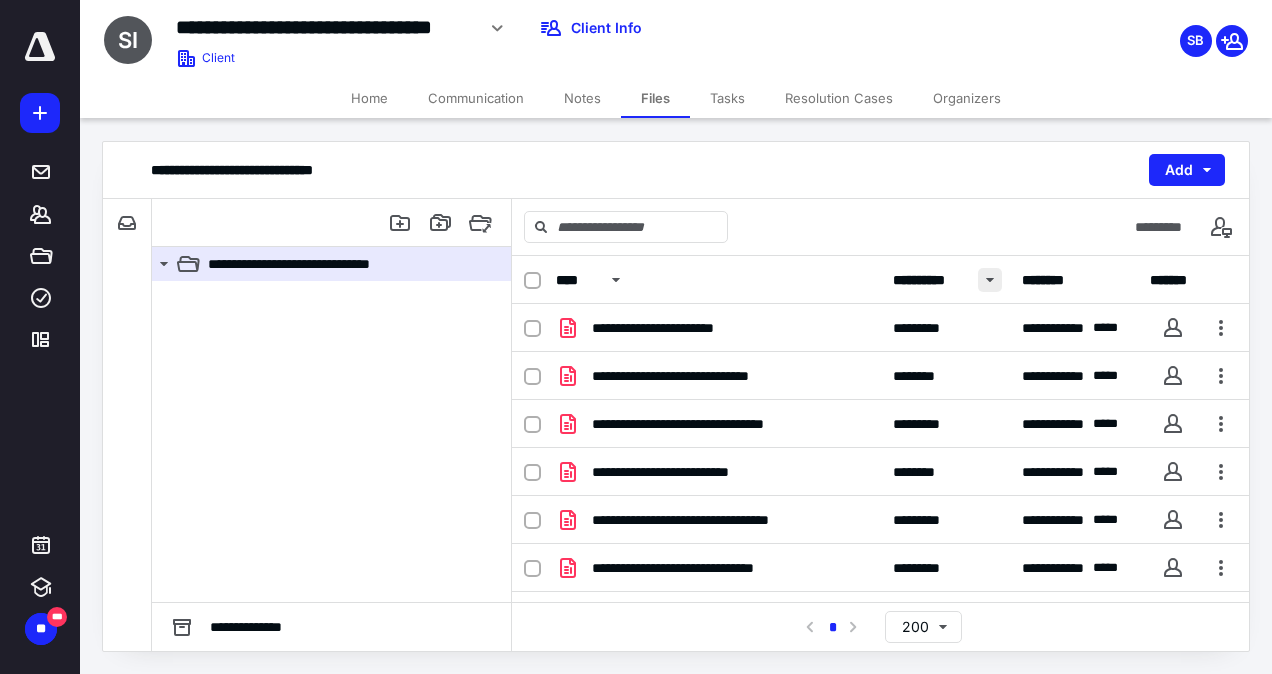 click at bounding box center [990, 280] 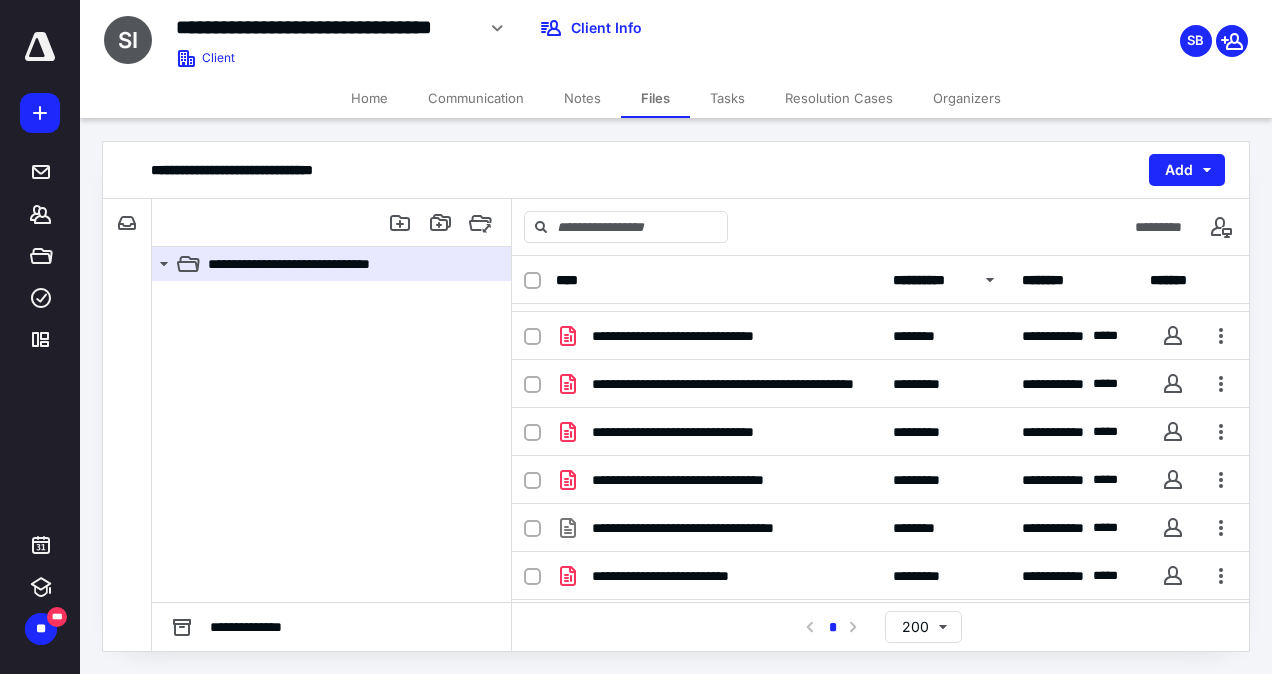 scroll, scrollTop: 80, scrollLeft: 0, axis: vertical 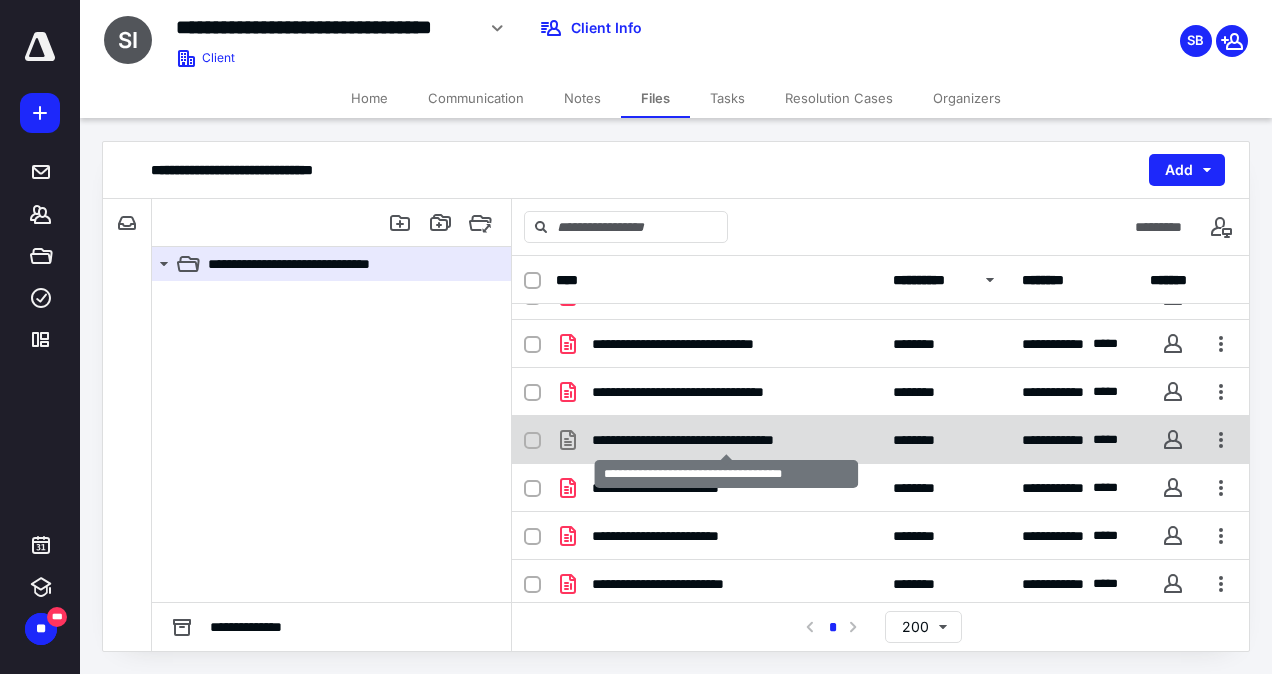 click on "**********" at bounding box center [726, 440] 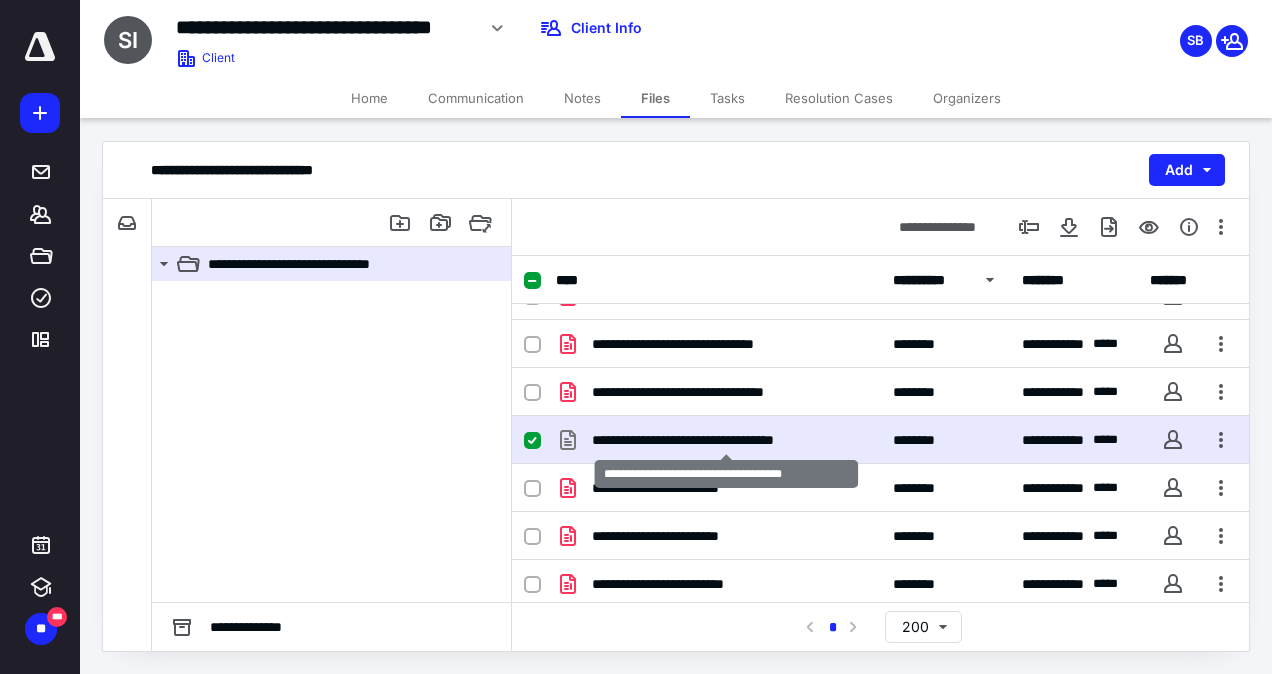 click on "**********" at bounding box center (726, 440) 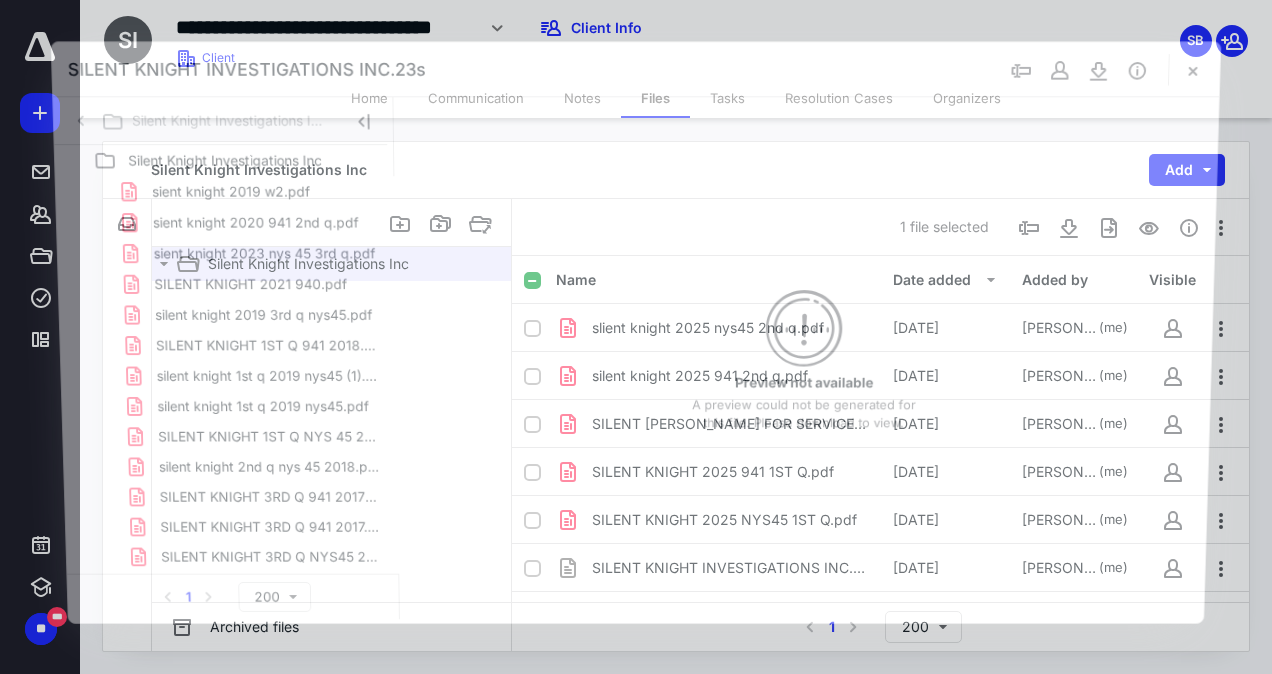 scroll, scrollTop: 800, scrollLeft: 0, axis: vertical 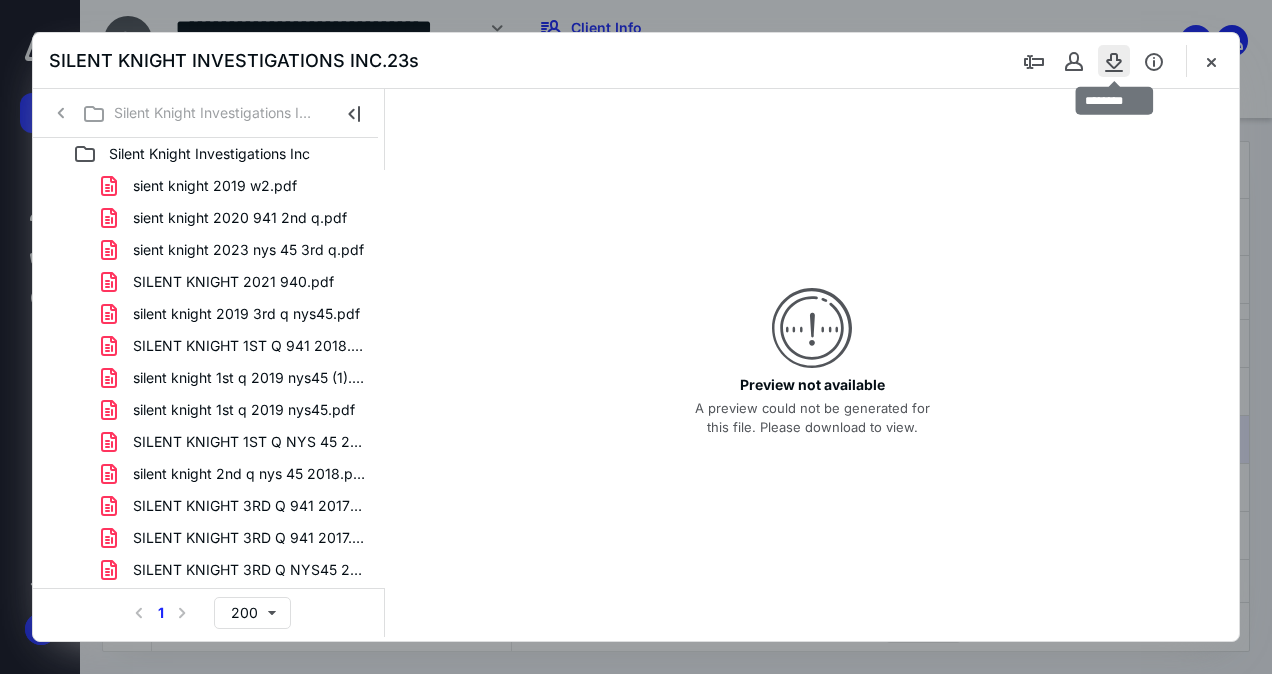 click at bounding box center (1114, 61) 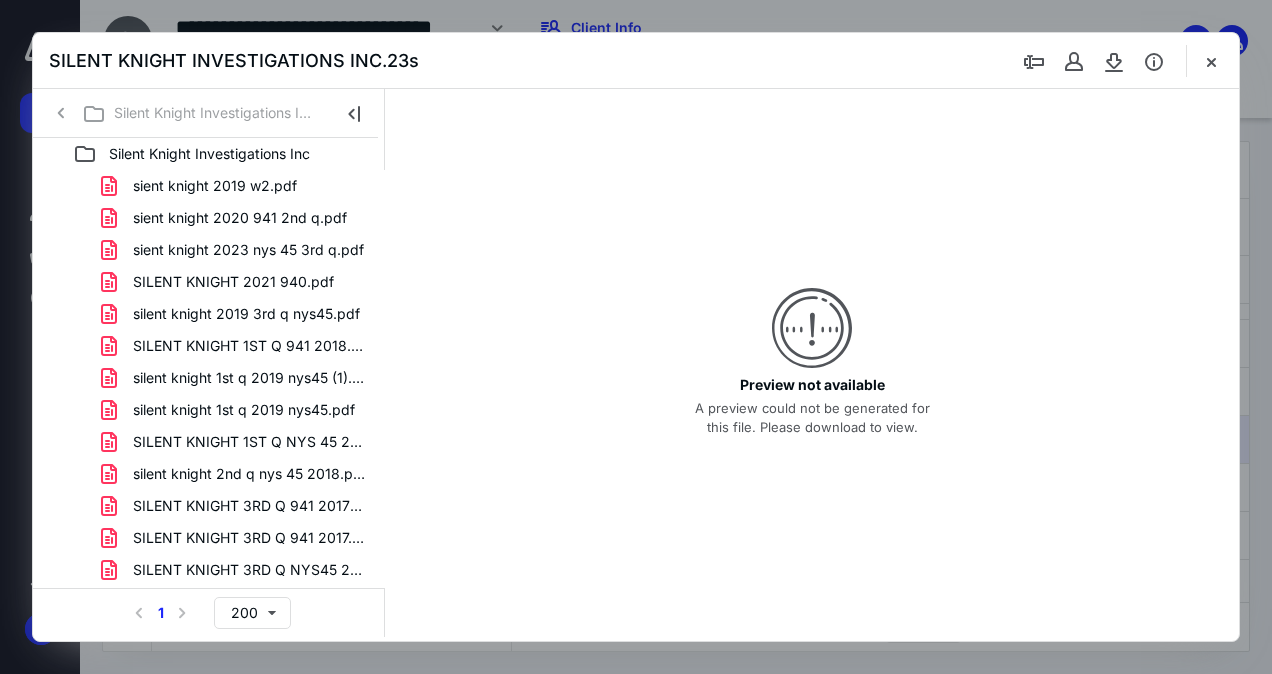 click 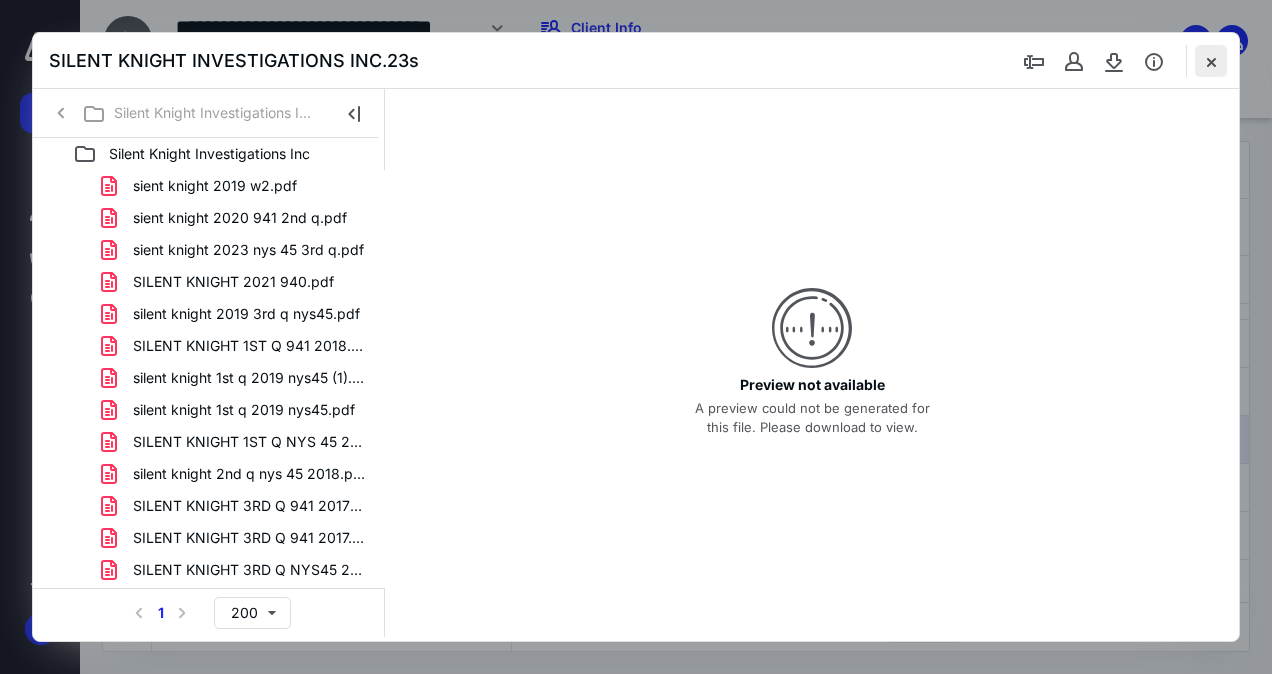 click at bounding box center (1211, 61) 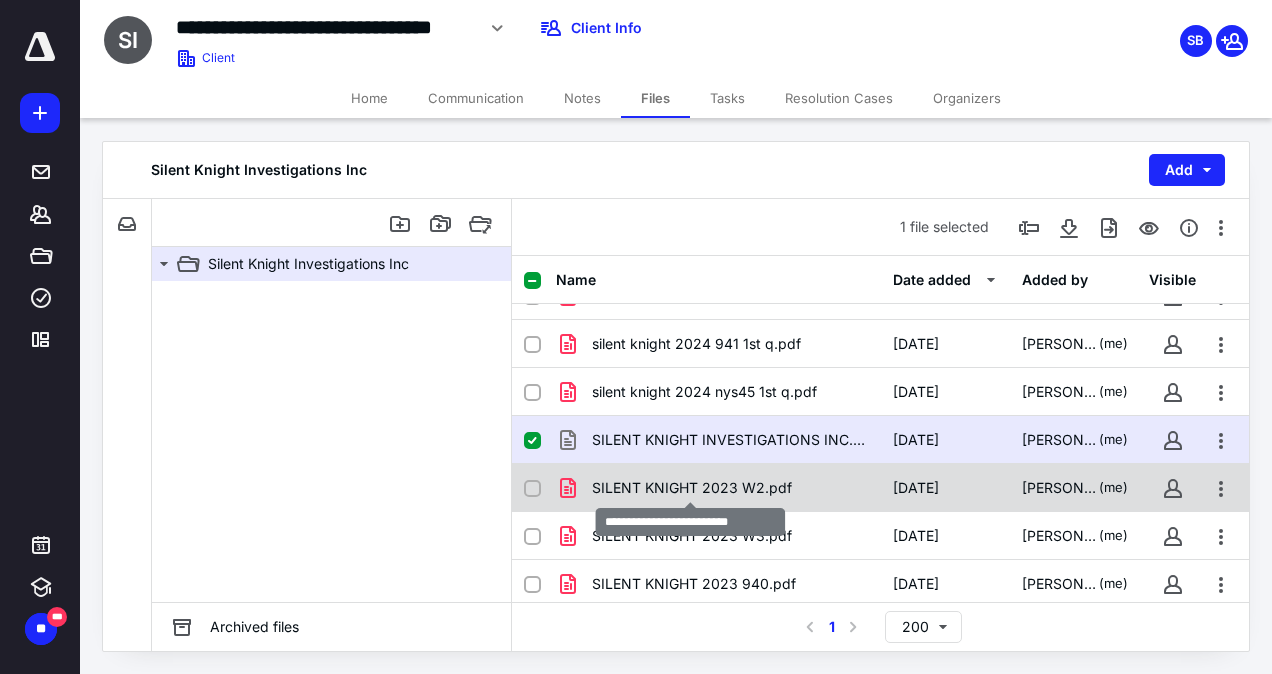 click on "SILENT KNIGHT 2023 W2.pdf" at bounding box center (692, 488) 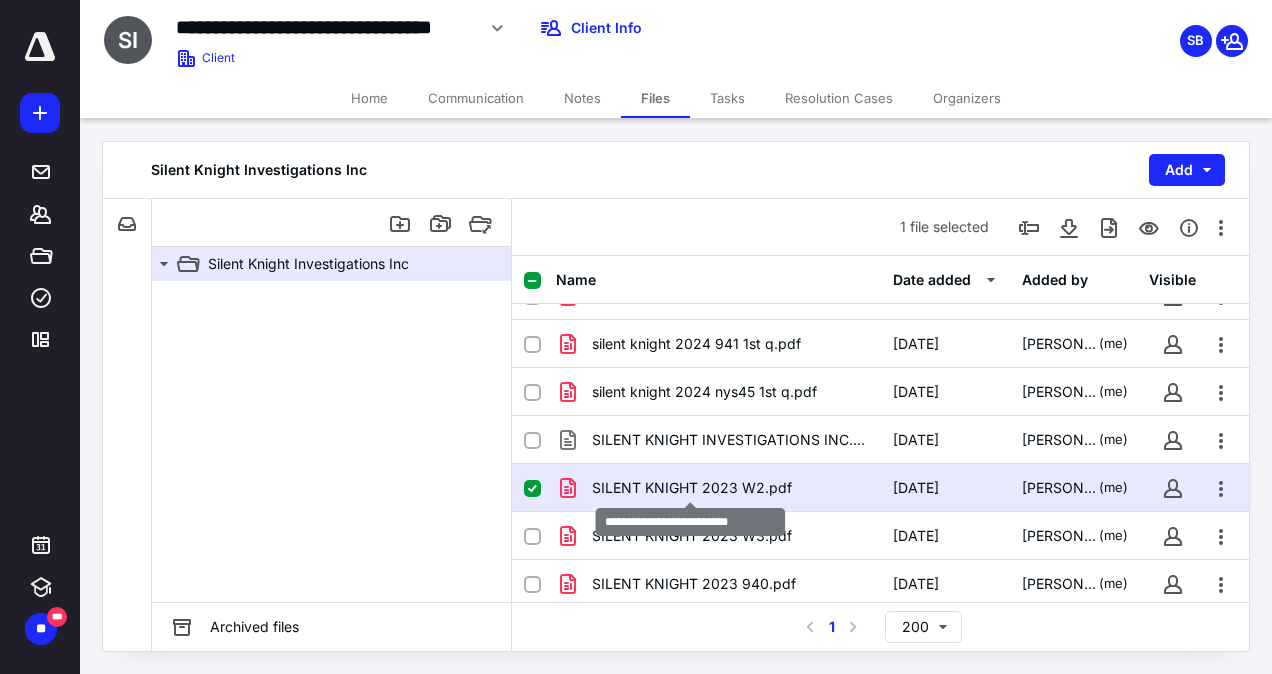 click on "SILENT KNIGHT 2023 W2.pdf" at bounding box center [692, 488] 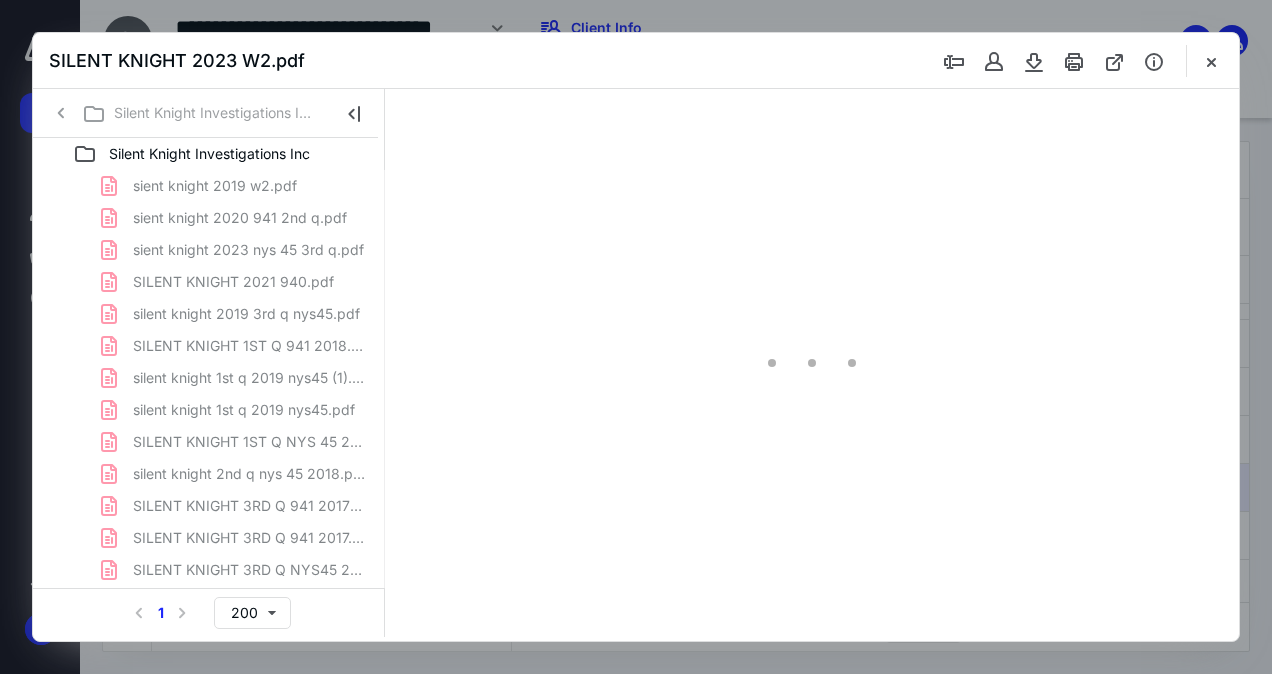 scroll, scrollTop: 0, scrollLeft: 0, axis: both 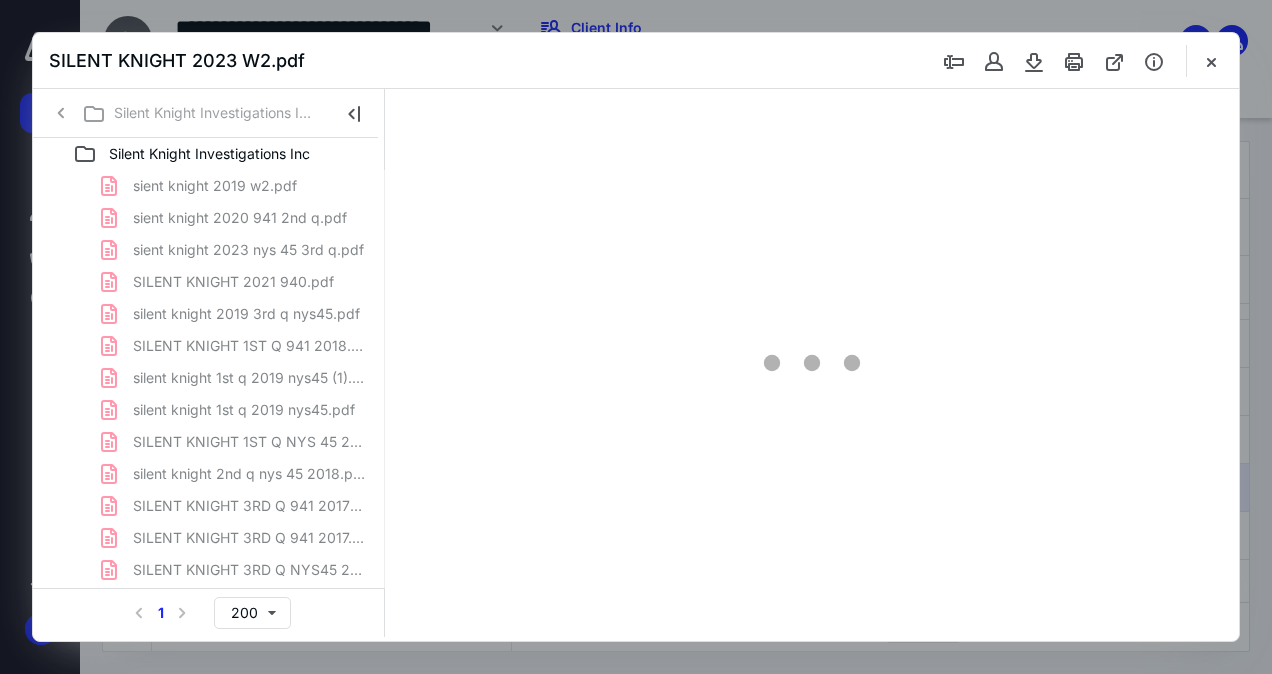 type on "62" 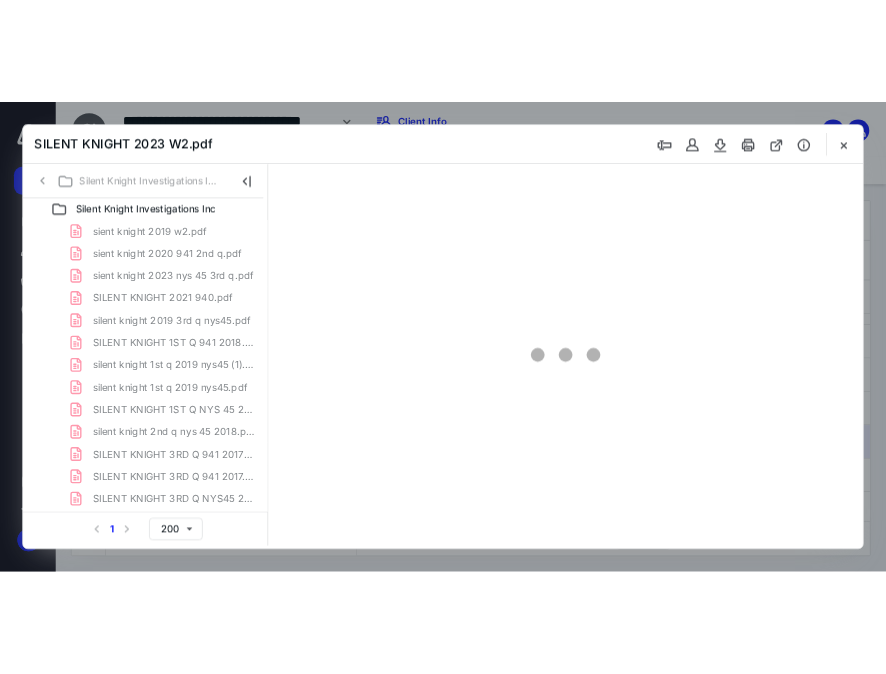 scroll, scrollTop: 54, scrollLeft: 0, axis: vertical 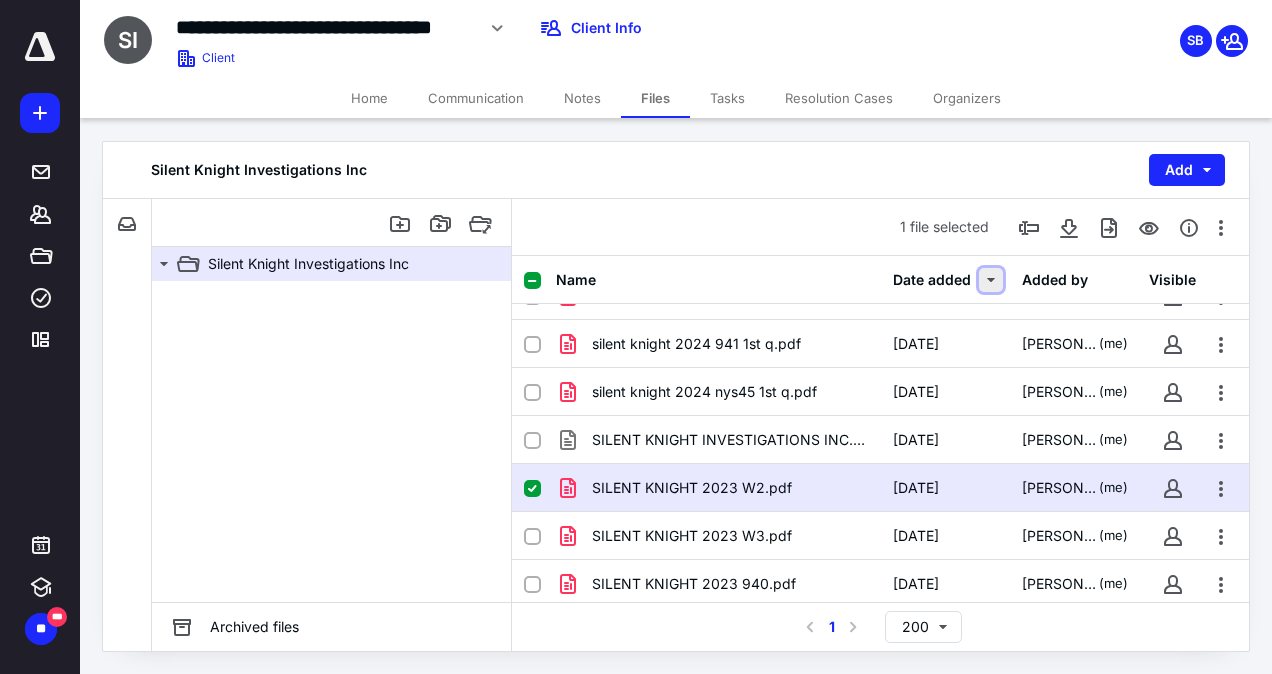 click at bounding box center (991, 280) 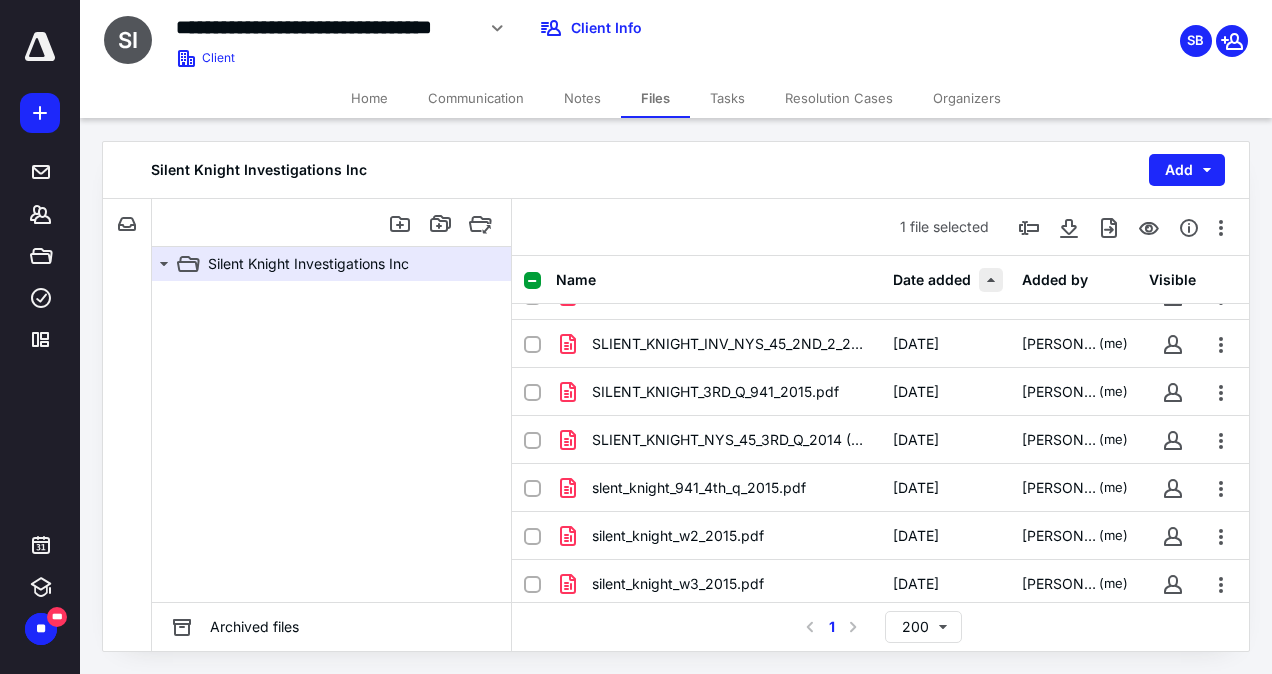 click at bounding box center [991, 280] 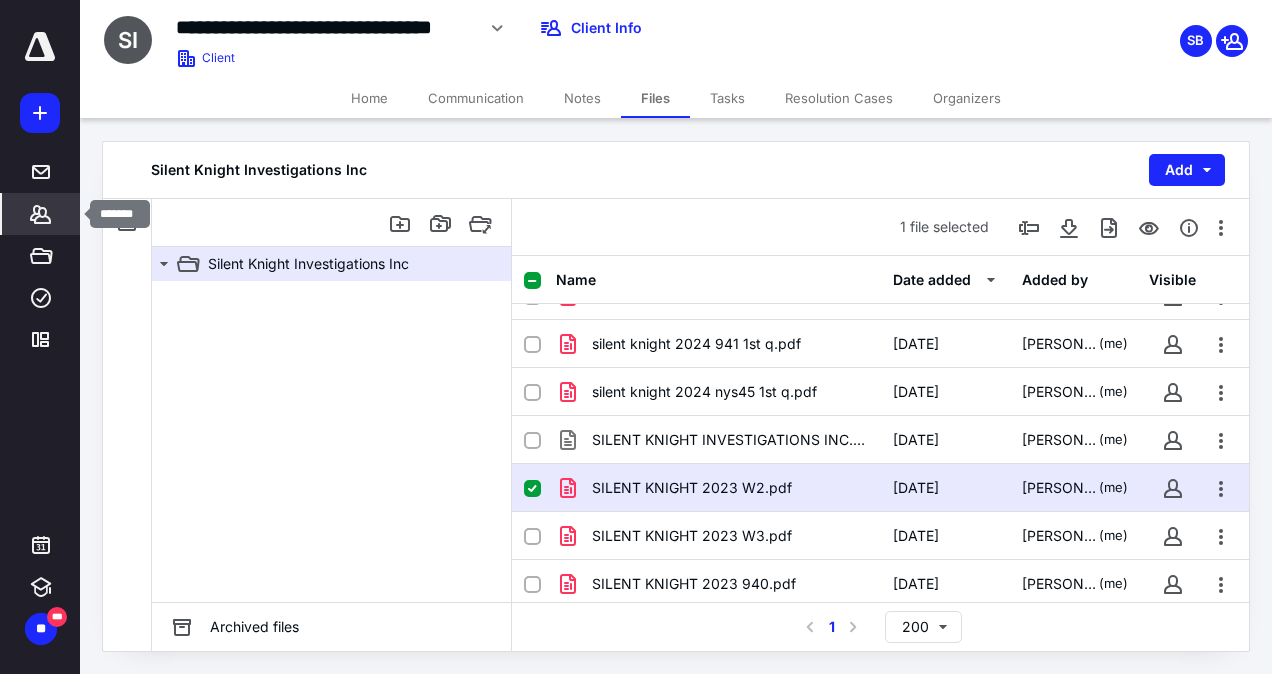 click 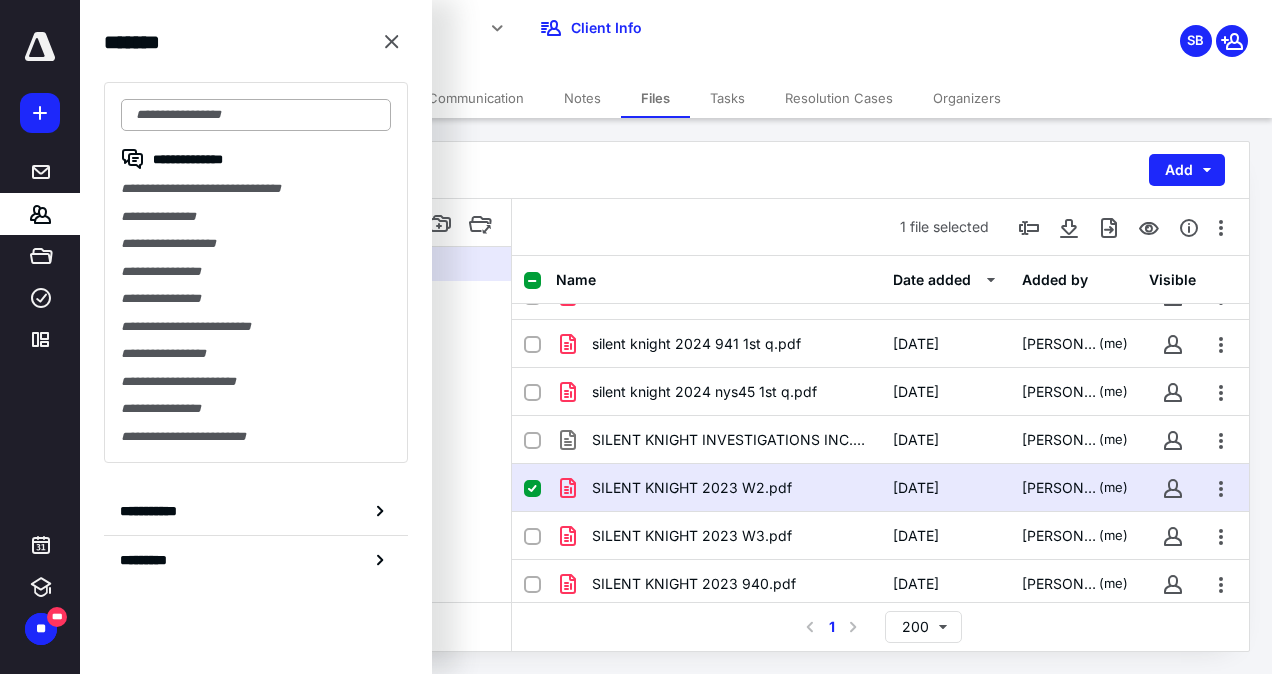 click at bounding box center (256, 115) 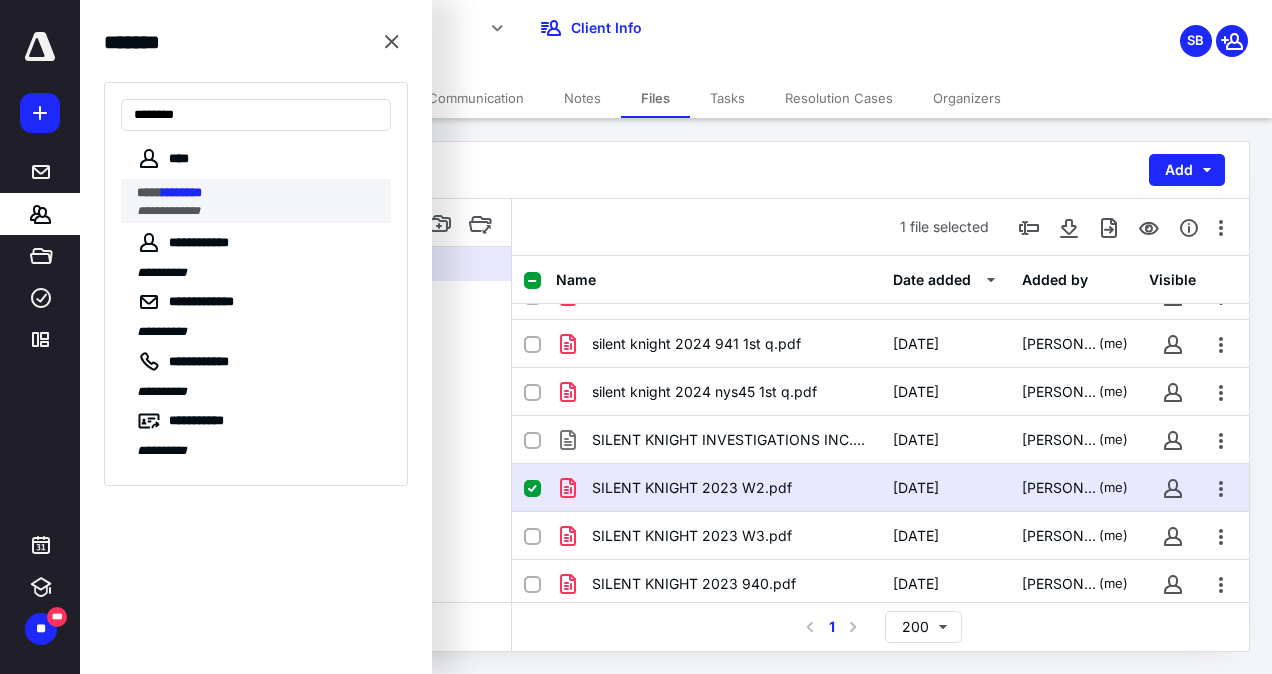 type on "********" 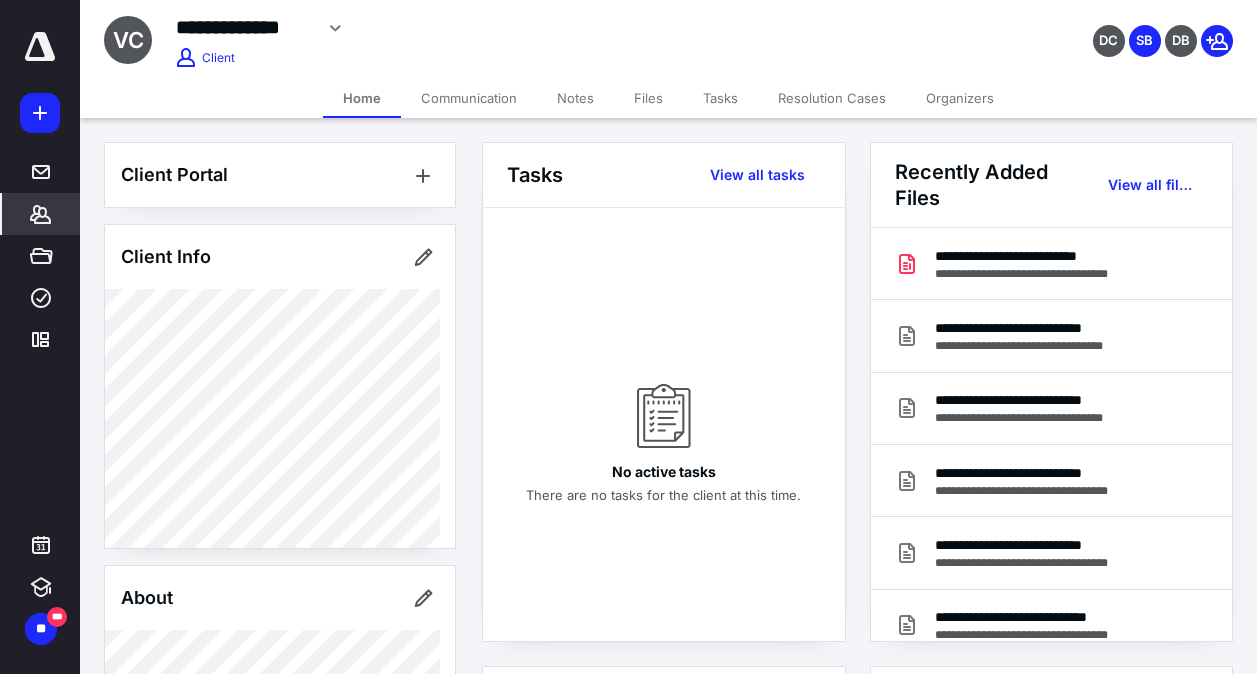 click on "Files" at bounding box center [648, 98] 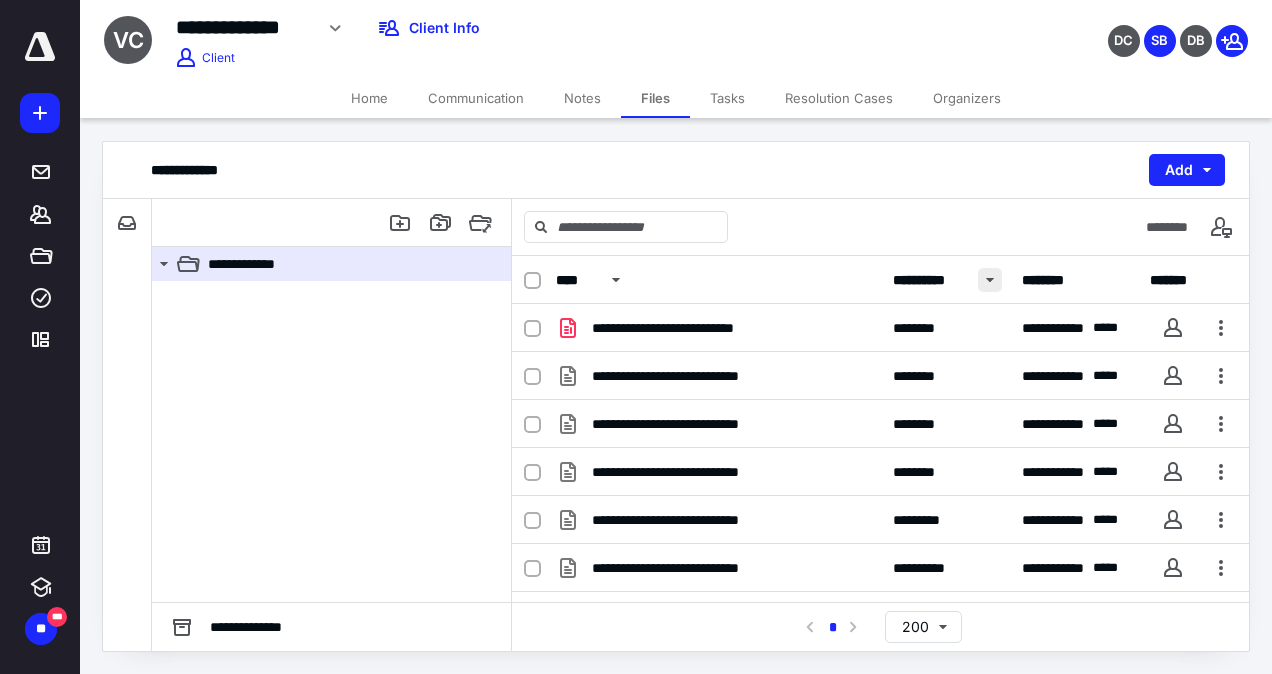 click at bounding box center [990, 280] 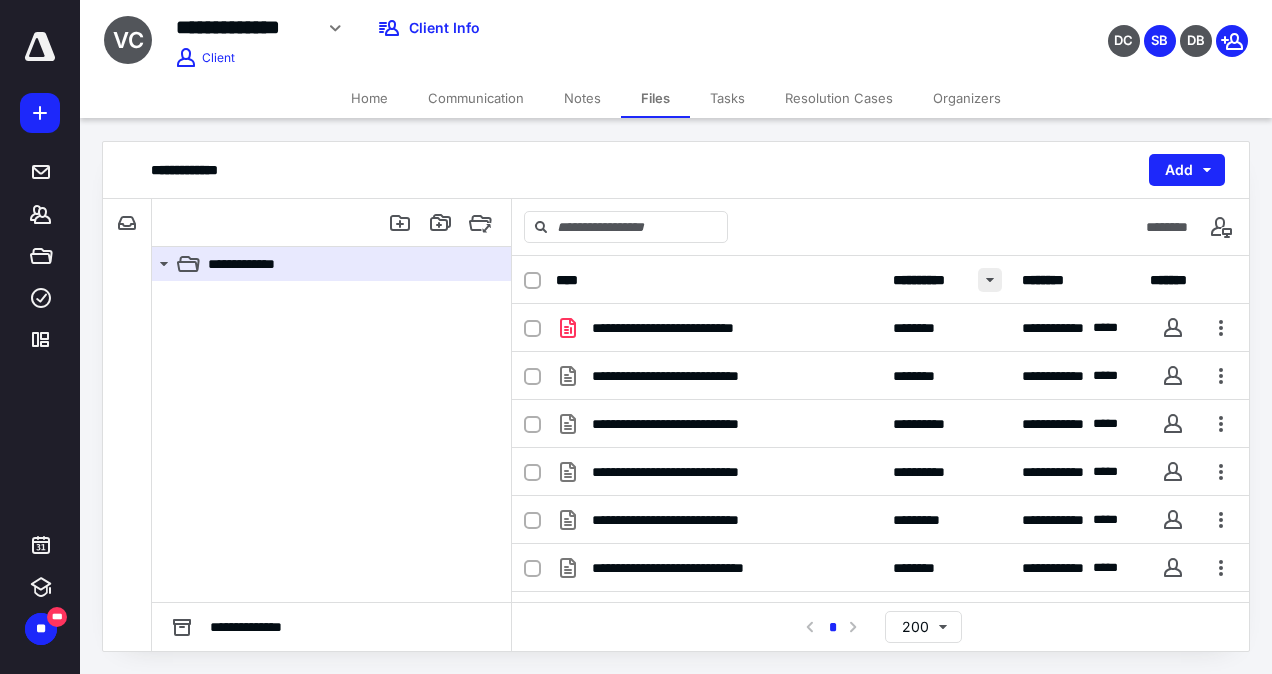 click at bounding box center (990, 280) 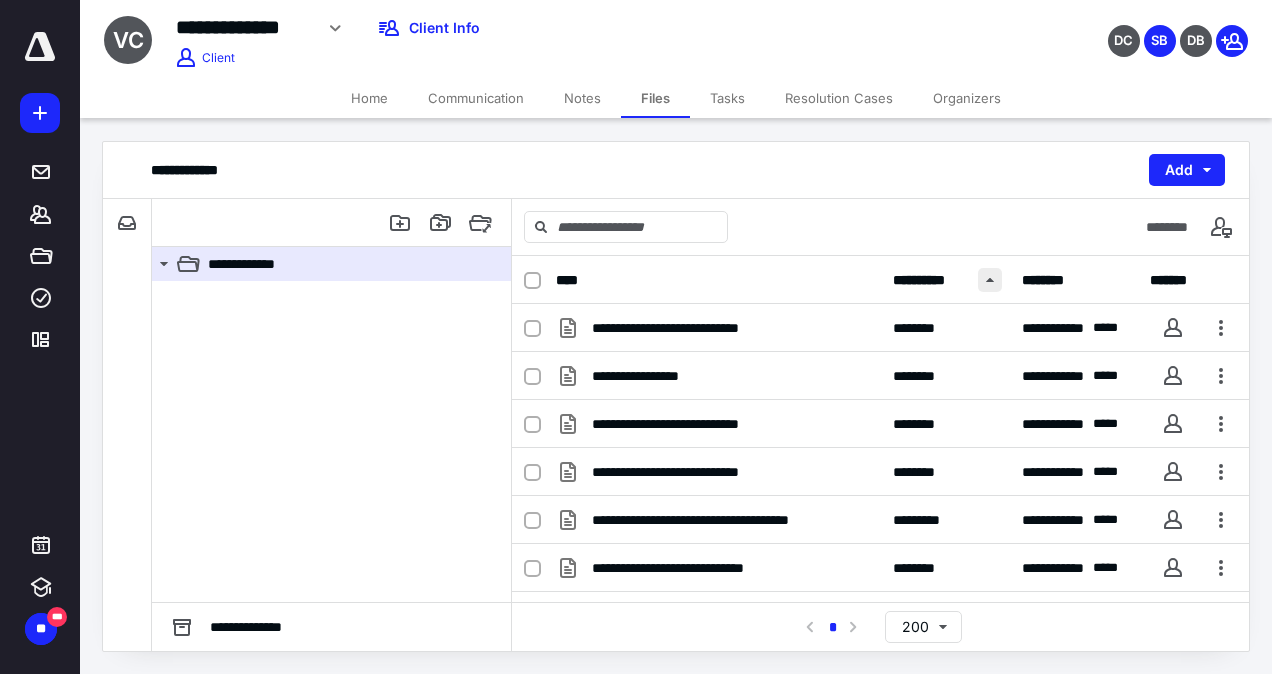 click at bounding box center (990, 280) 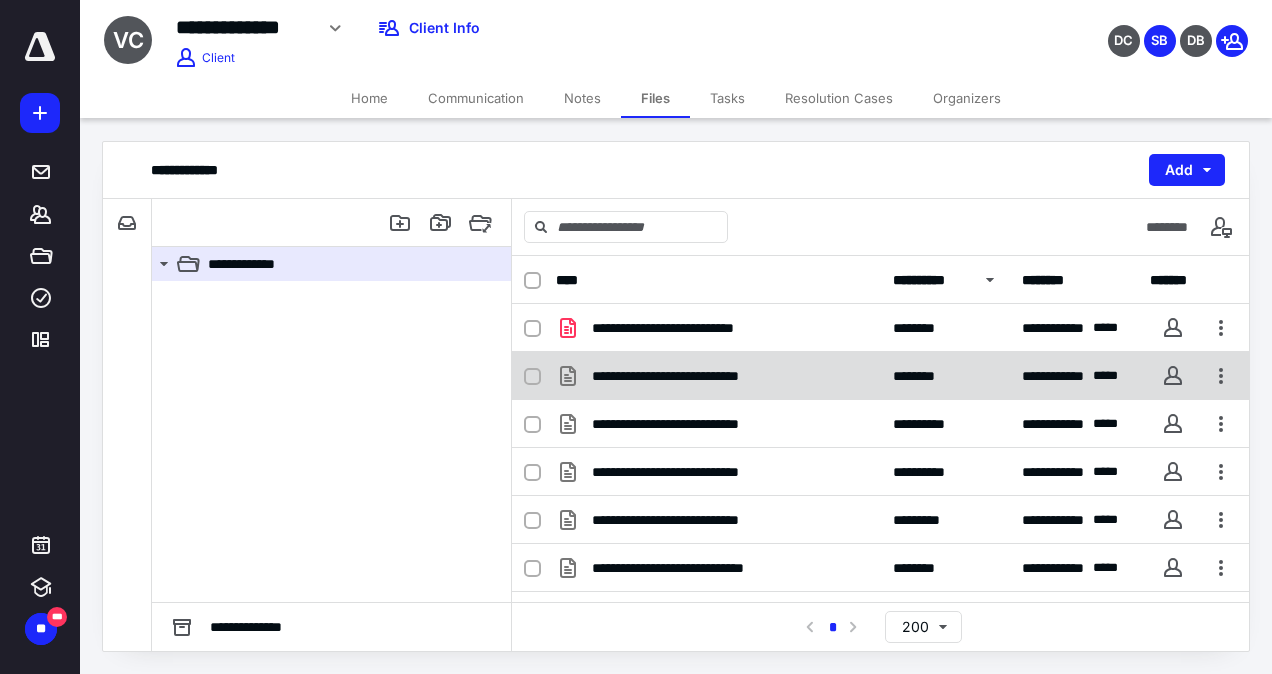 click on "********" at bounding box center [924, 376] 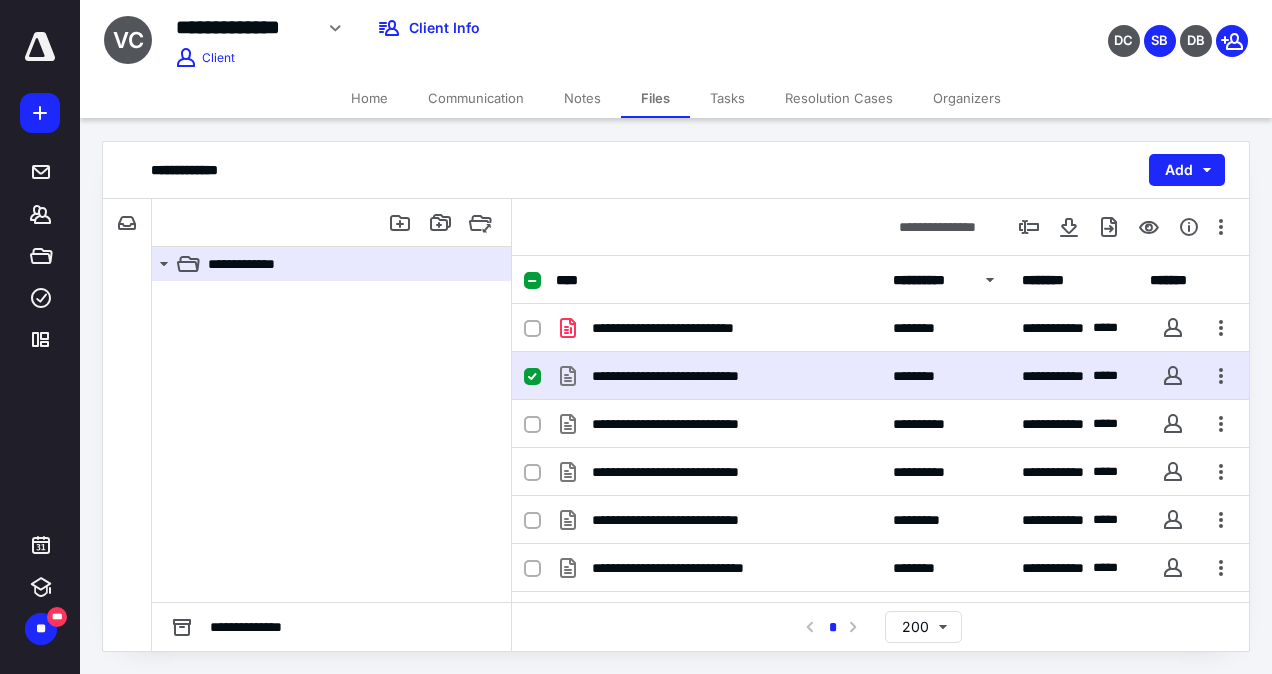 click on "********" at bounding box center (924, 376) 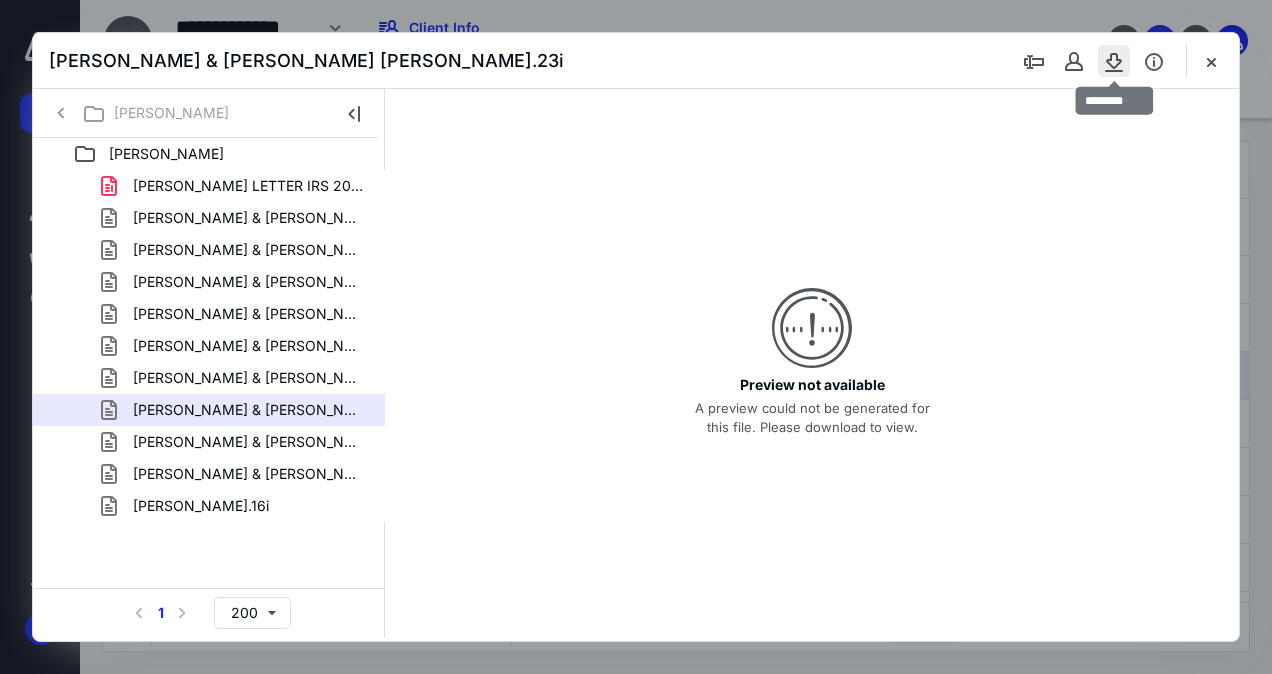 click at bounding box center (1114, 61) 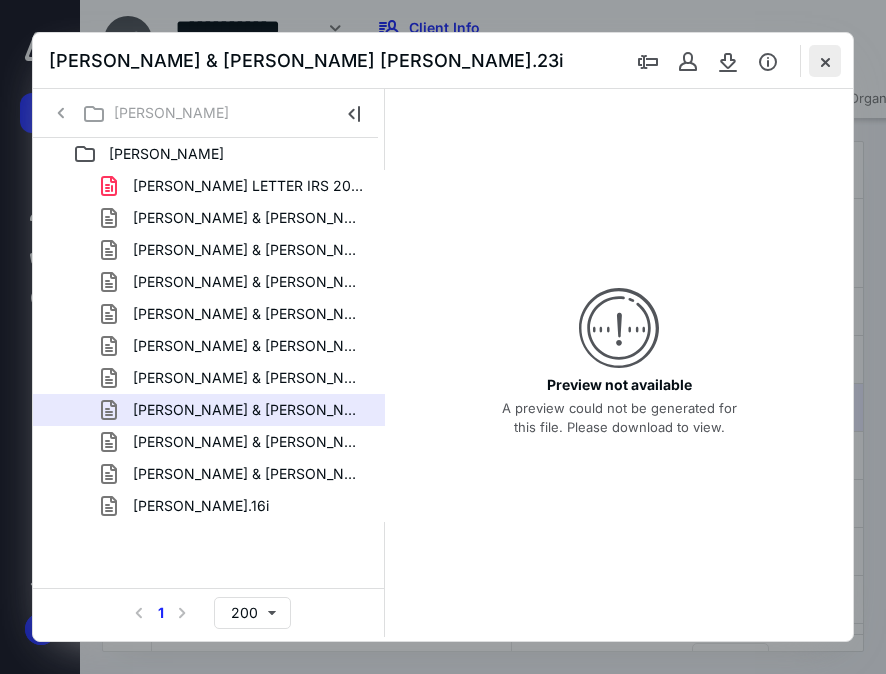 click at bounding box center (825, 61) 